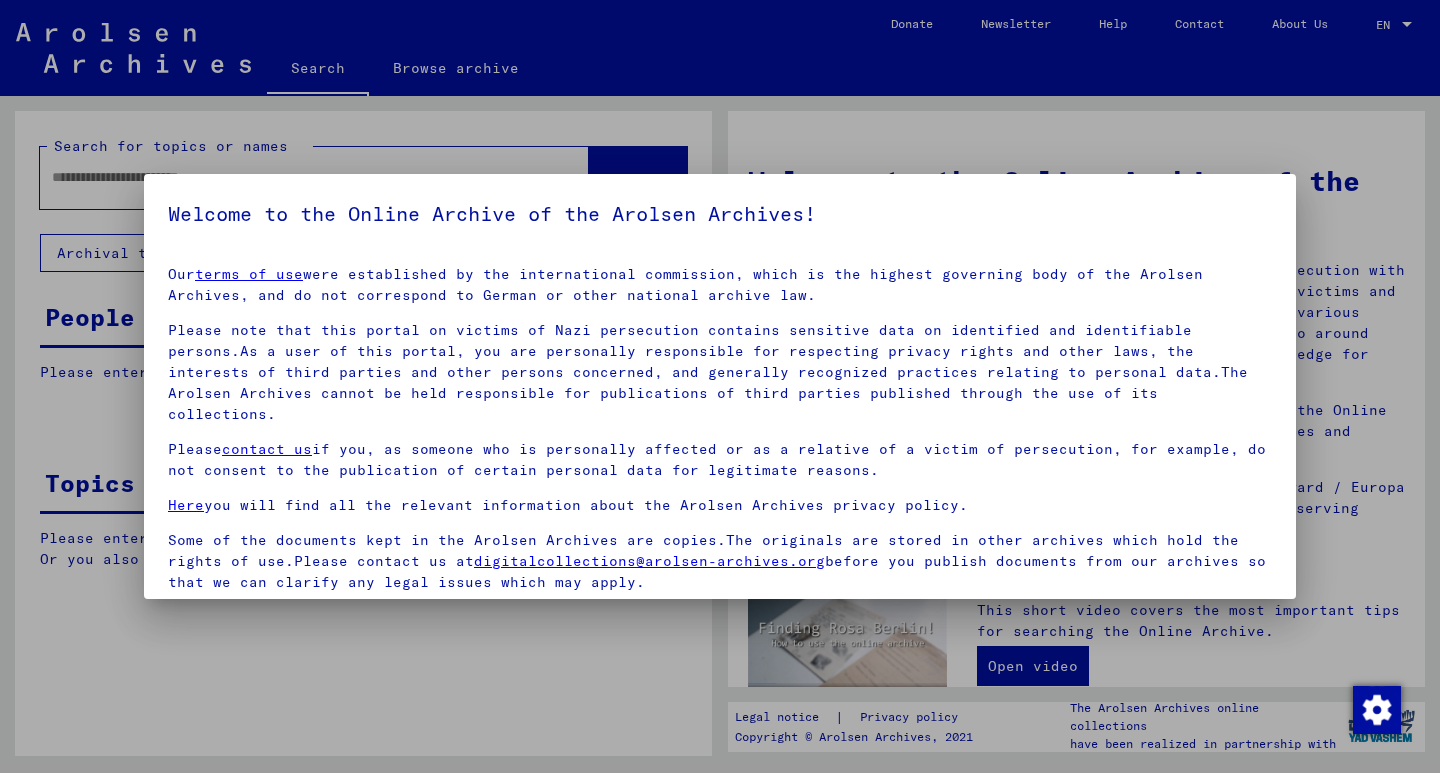 scroll, scrollTop: 0, scrollLeft: 0, axis: both 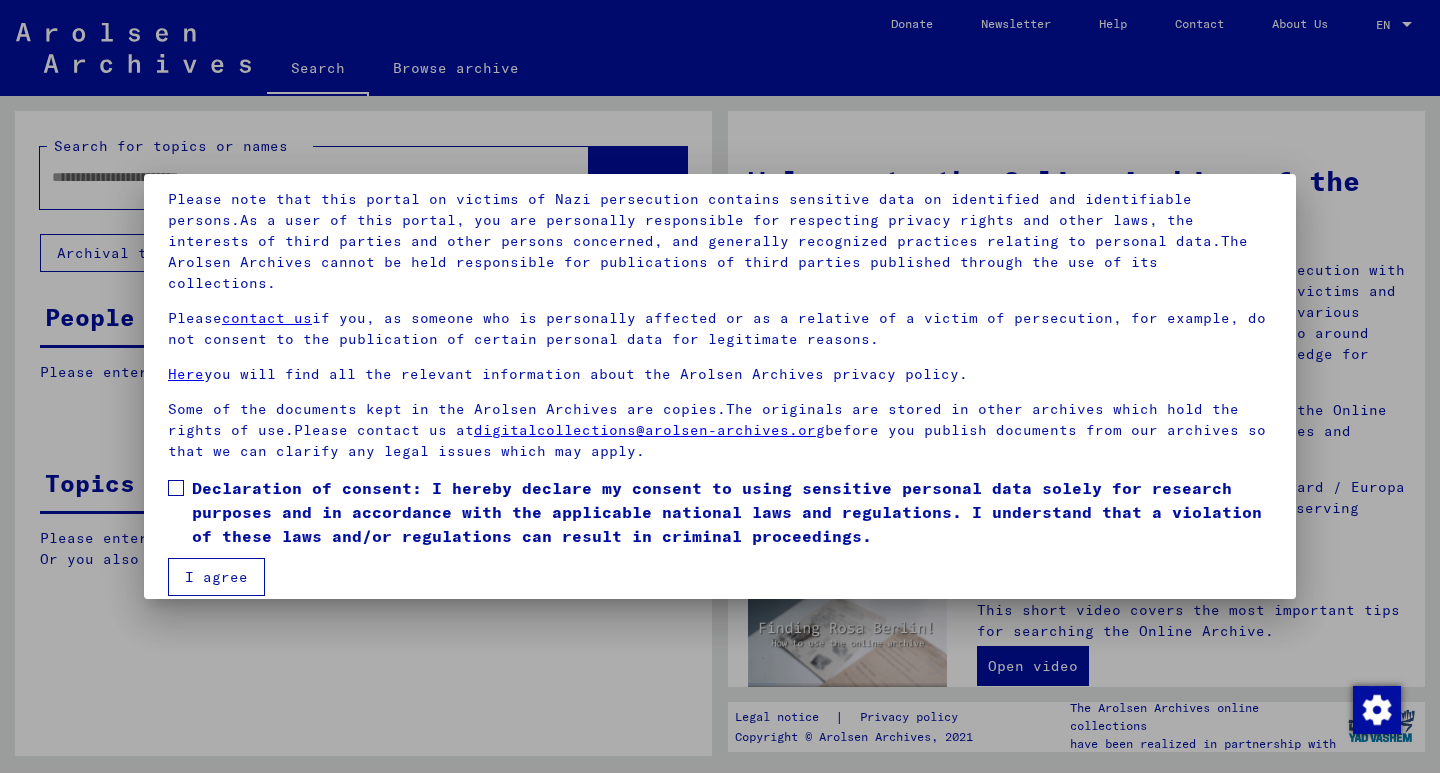 click at bounding box center (176, 488) 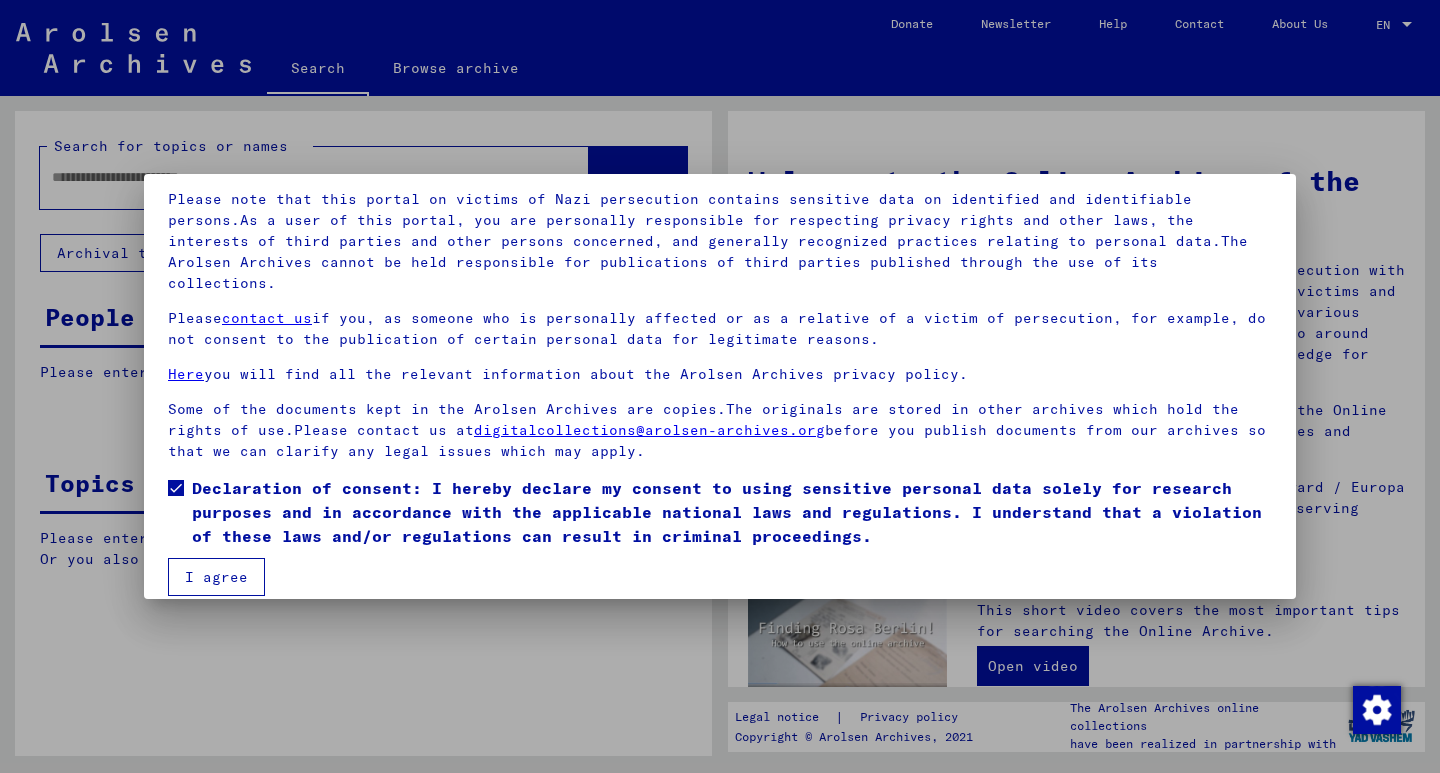 drag, startPoint x: 200, startPoint y: 556, endPoint x: 190, endPoint y: 533, distance: 25.079872 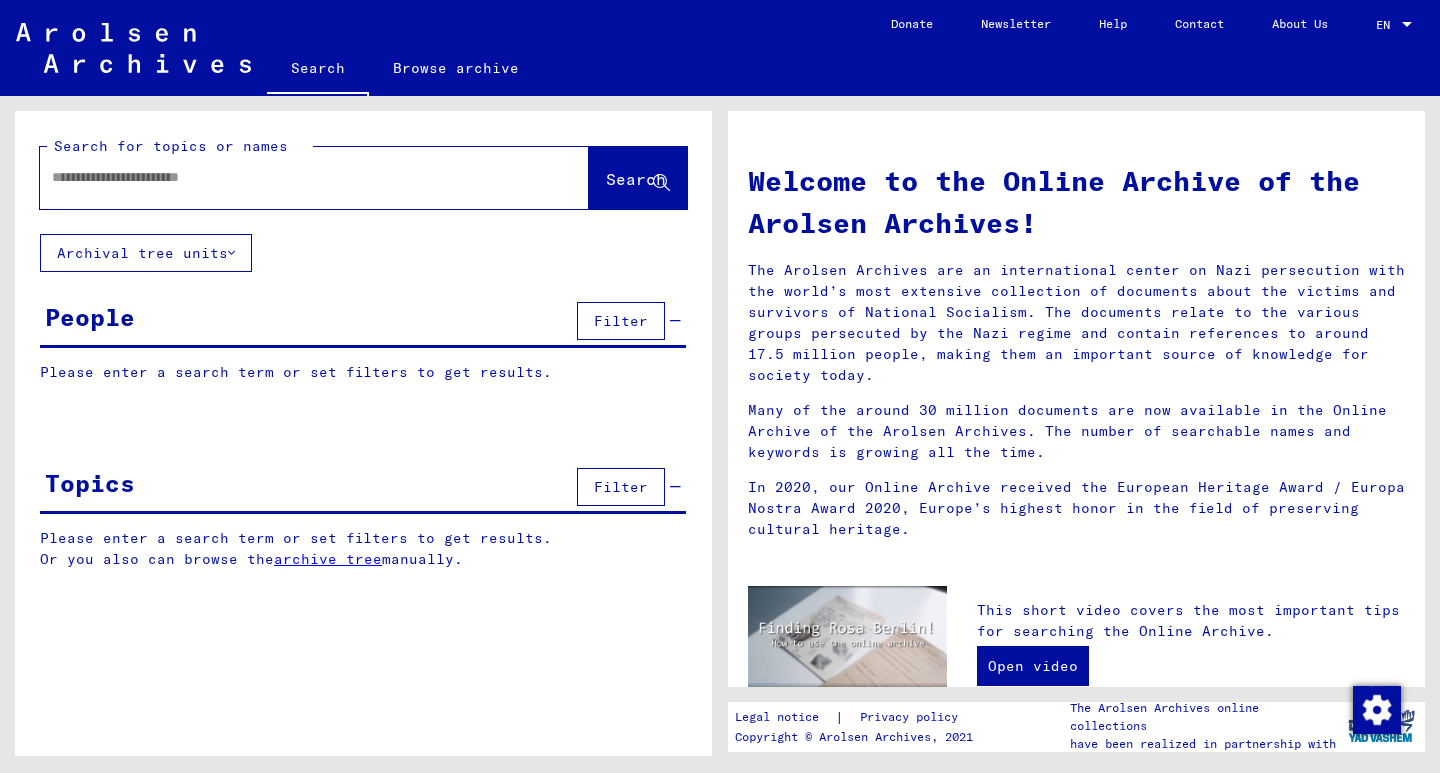 click 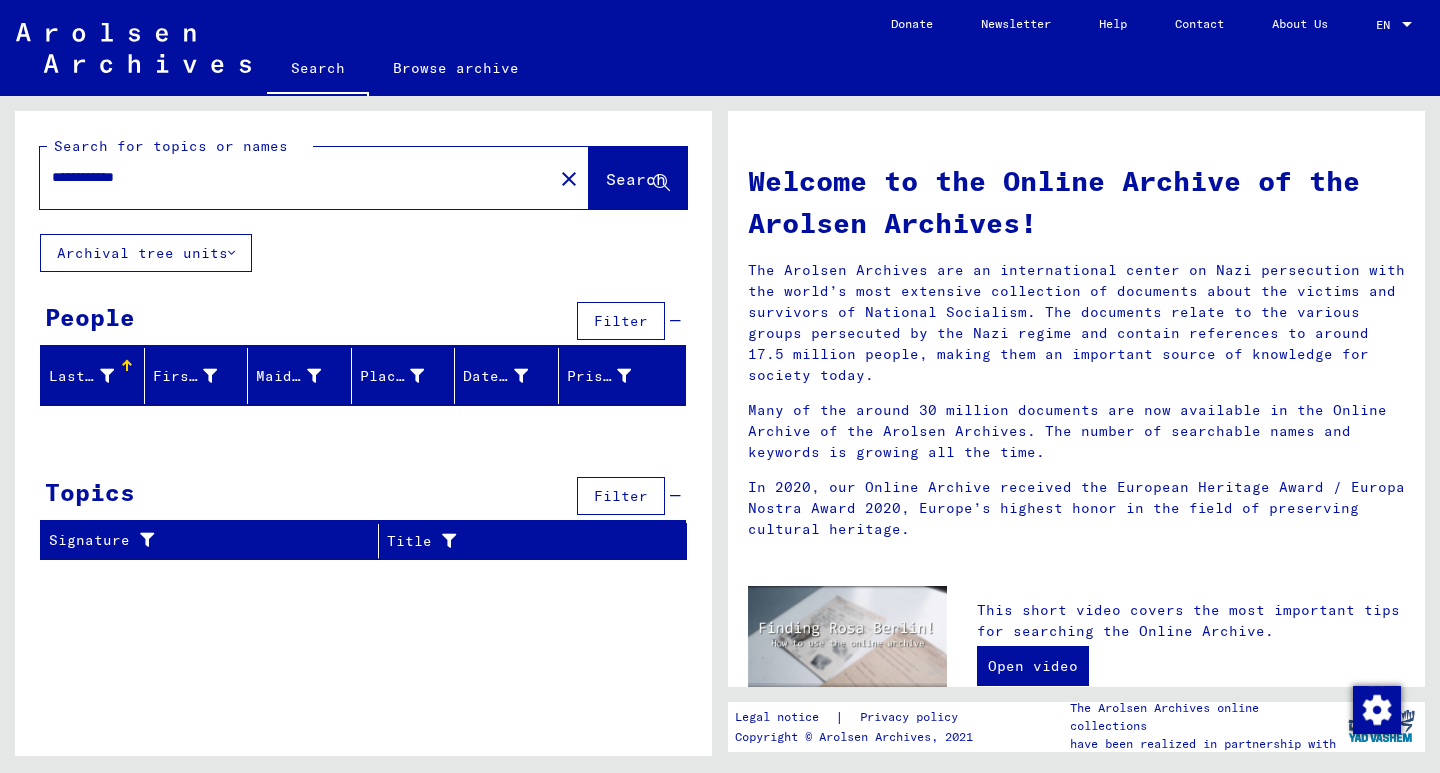 click on "**********" at bounding box center (290, 177) 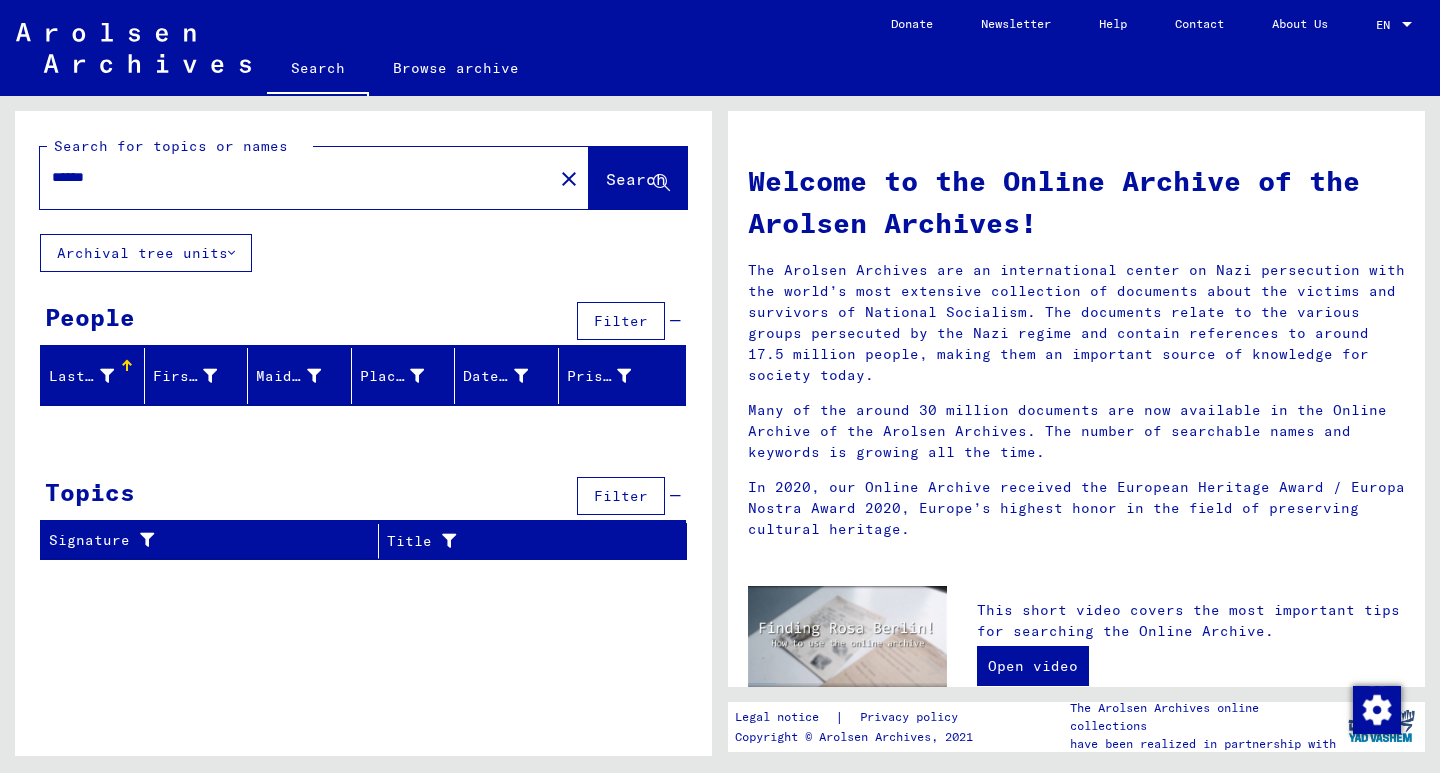 type on "*****" 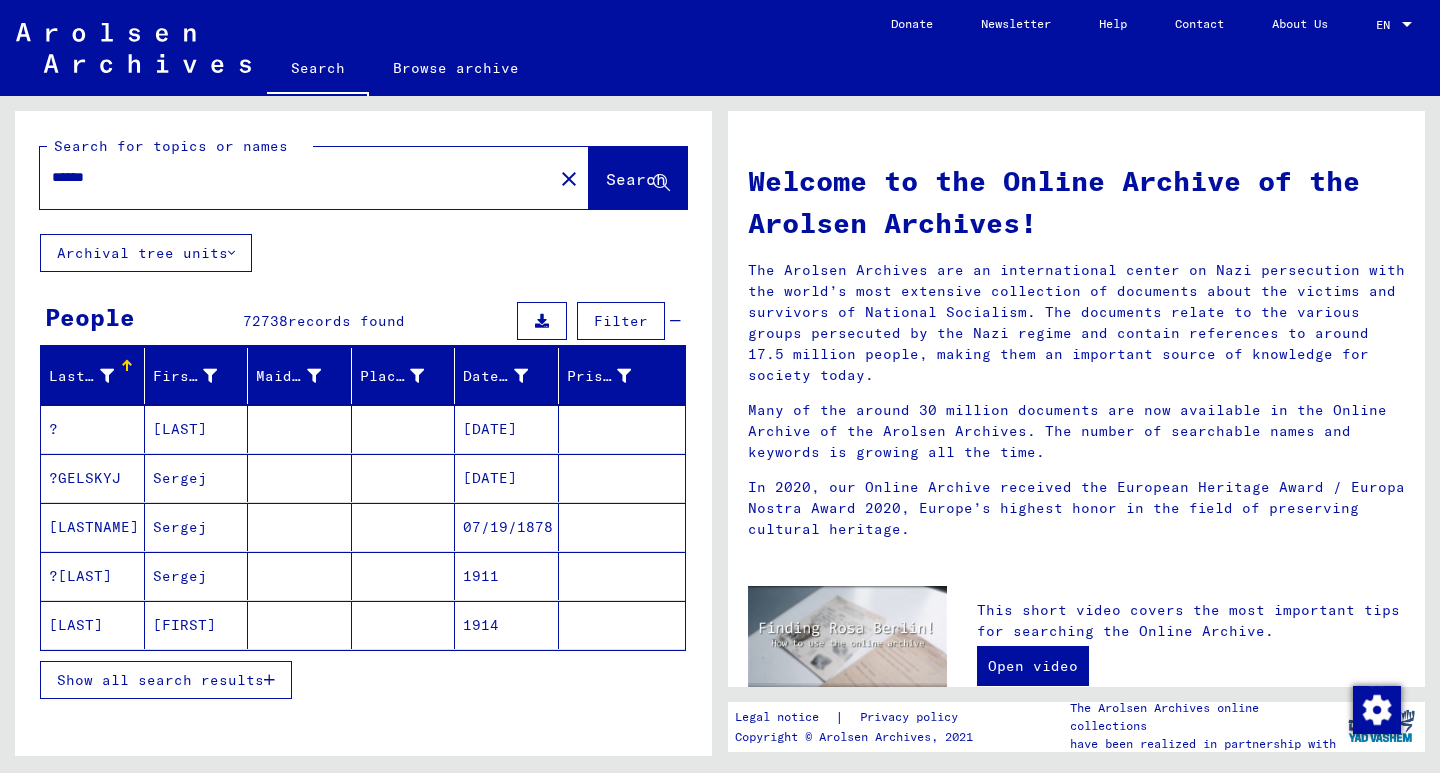 click on "Show all search results" at bounding box center [363, 680] 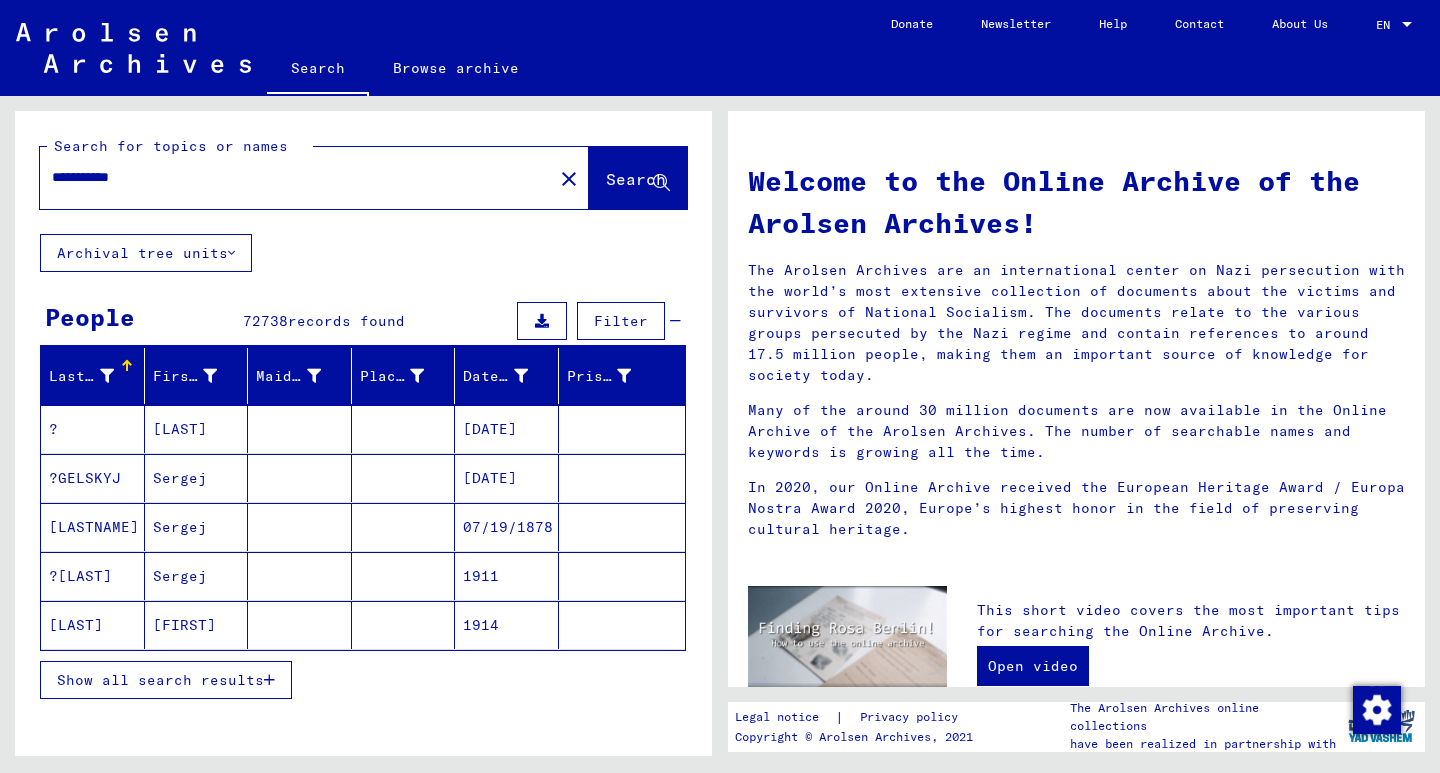 type on "**********" 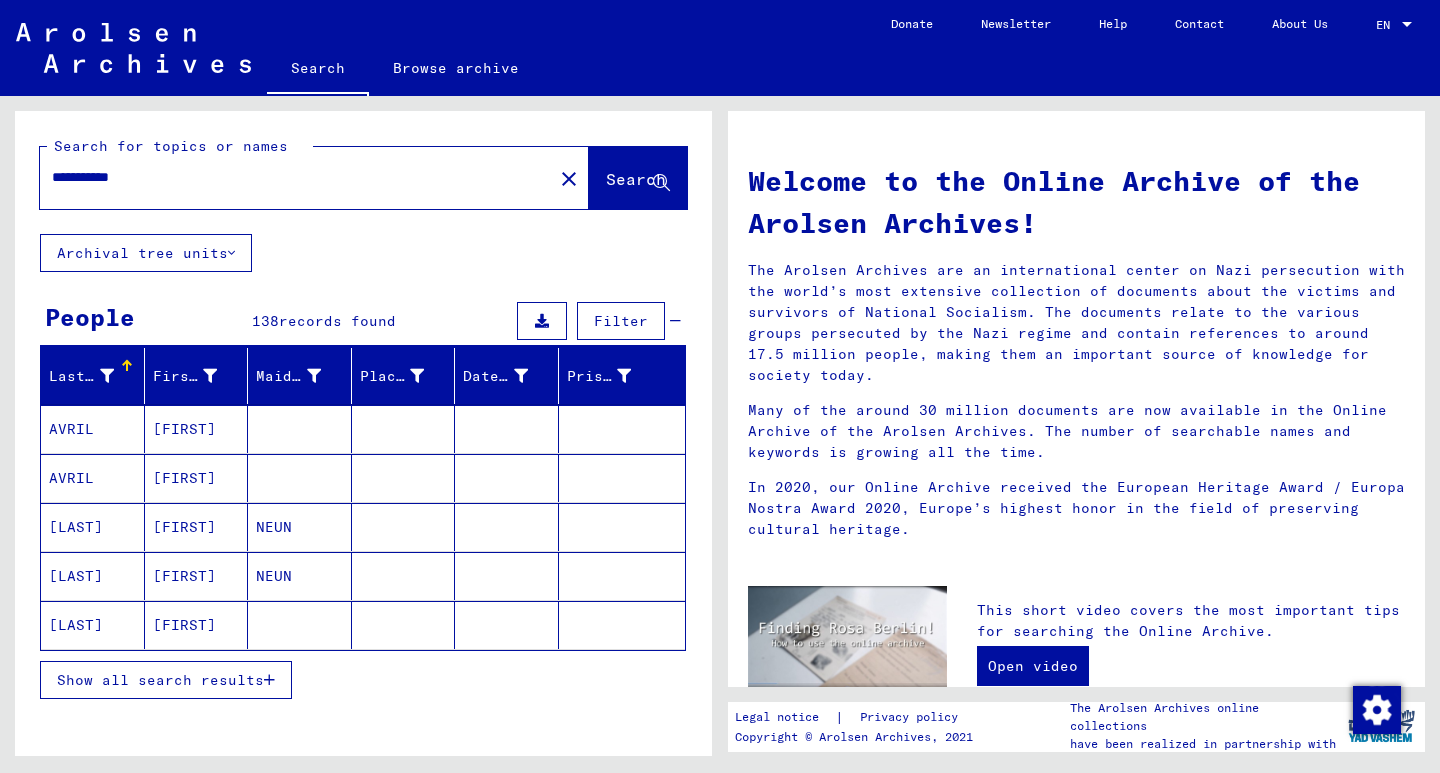 click on "Show all search results" at bounding box center (160, 680) 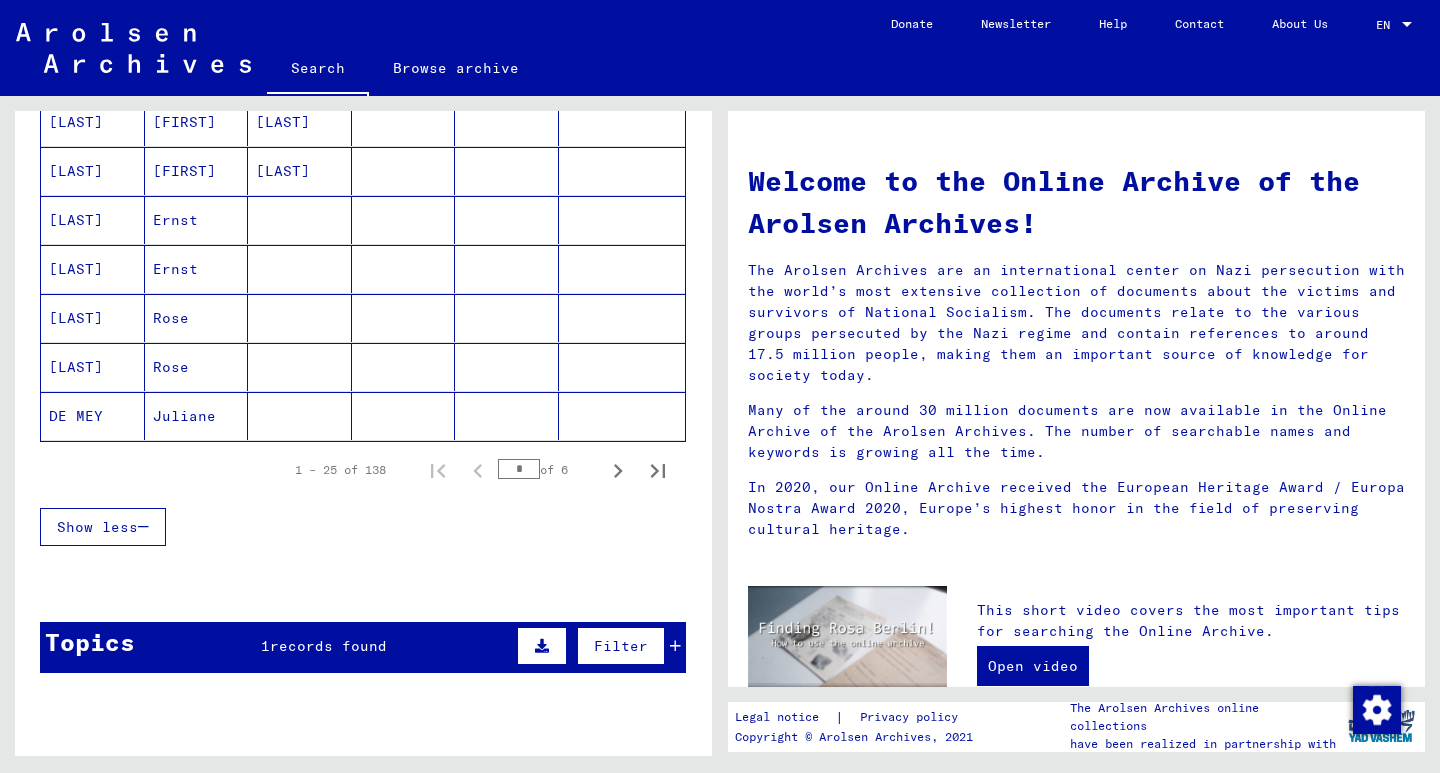 scroll, scrollTop: 1278, scrollLeft: 0, axis: vertical 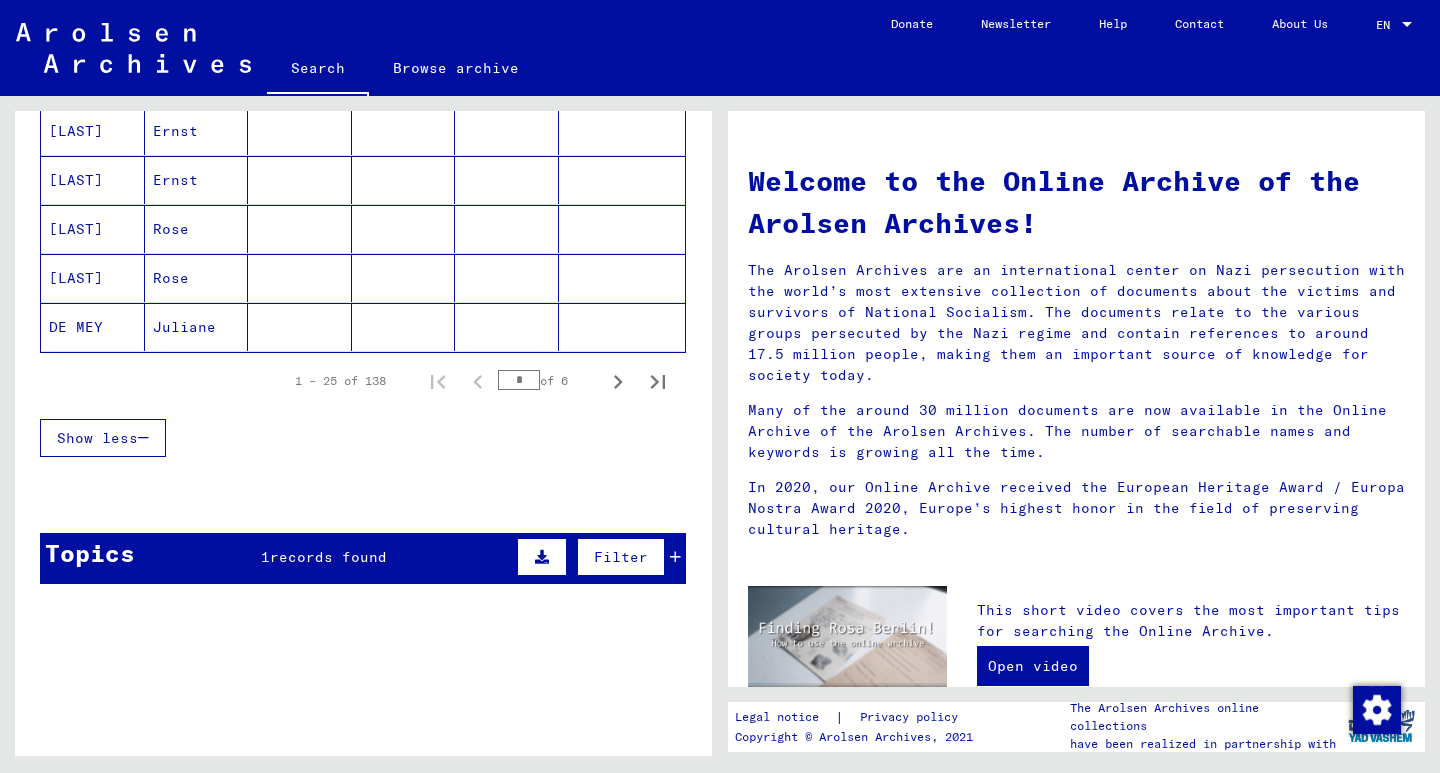 click on "In 2020, our Online Archive received the European Heritage Award / Europa Nostra Award 2020, Europe’s highest honor in the field of preserving cultural heritage." at bounding box center [1076, 508] 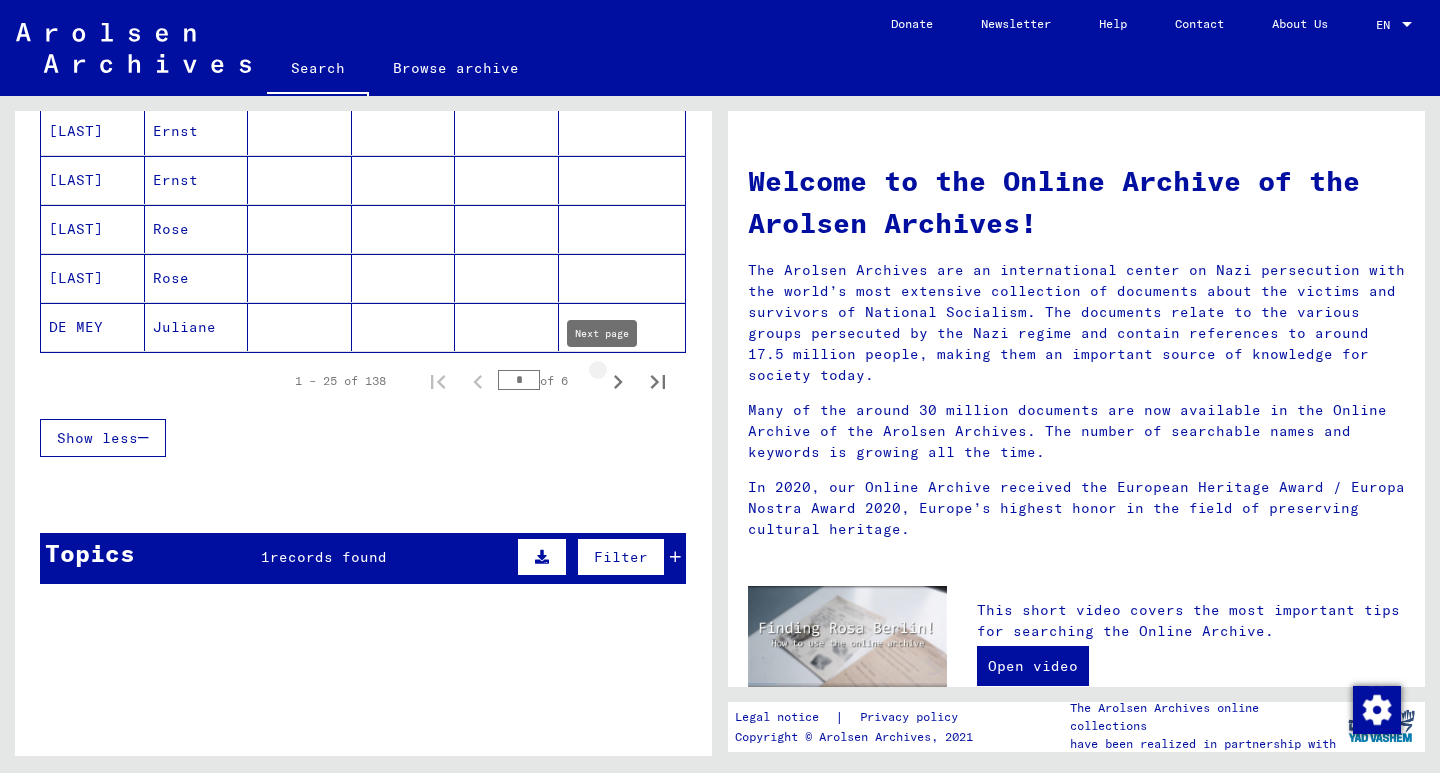 click 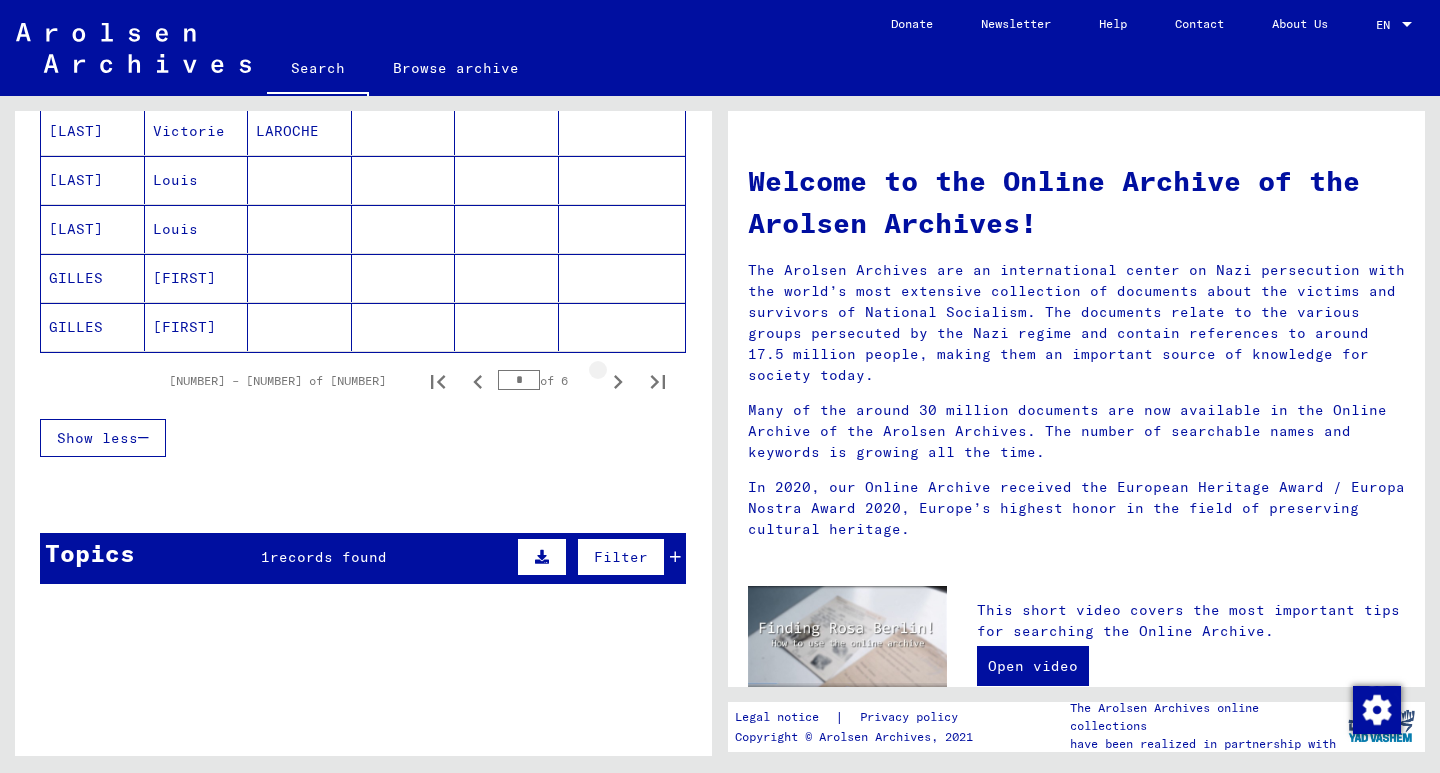 click 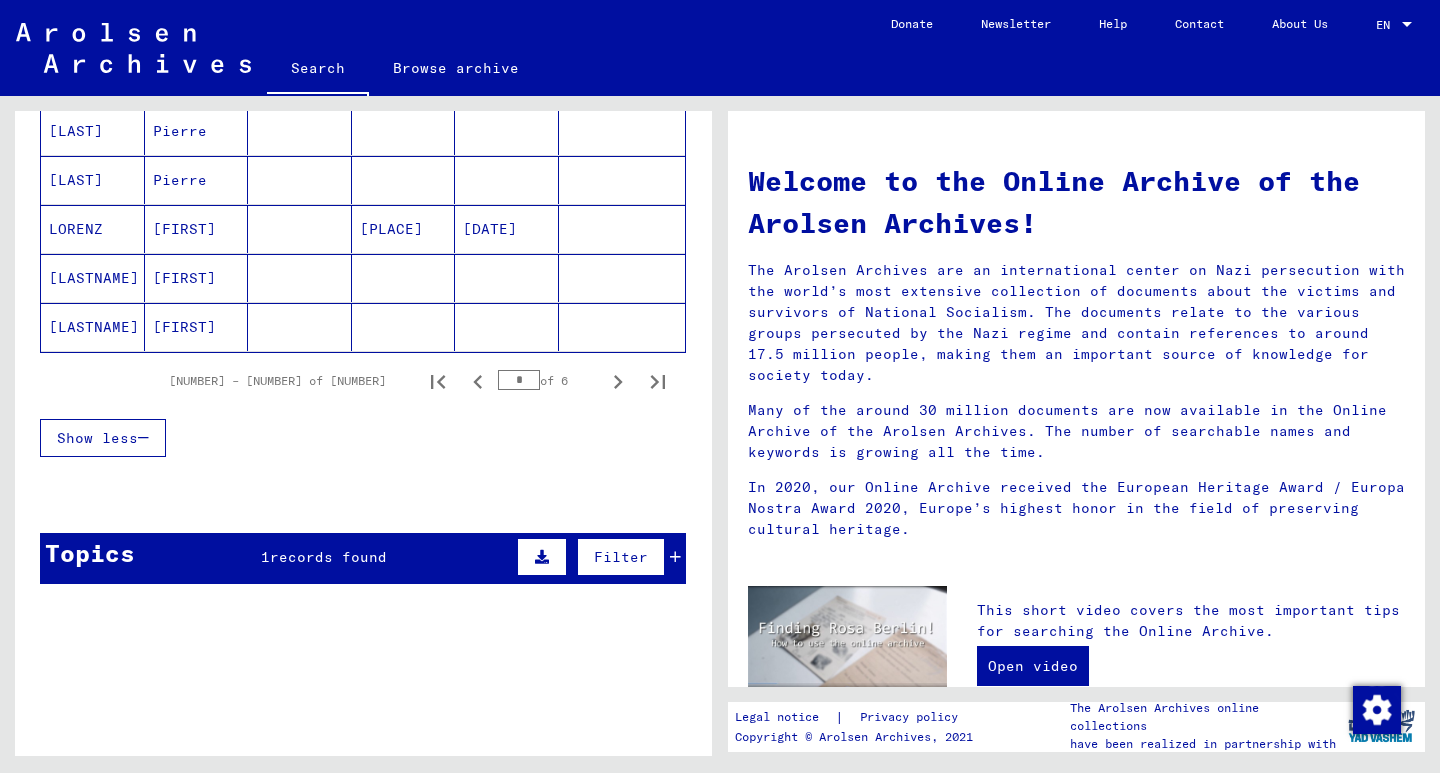 drag, startPoint x: 481, startPoint y: 390, endPoint x: 431, endPoint y: 369, distance: 54.230988 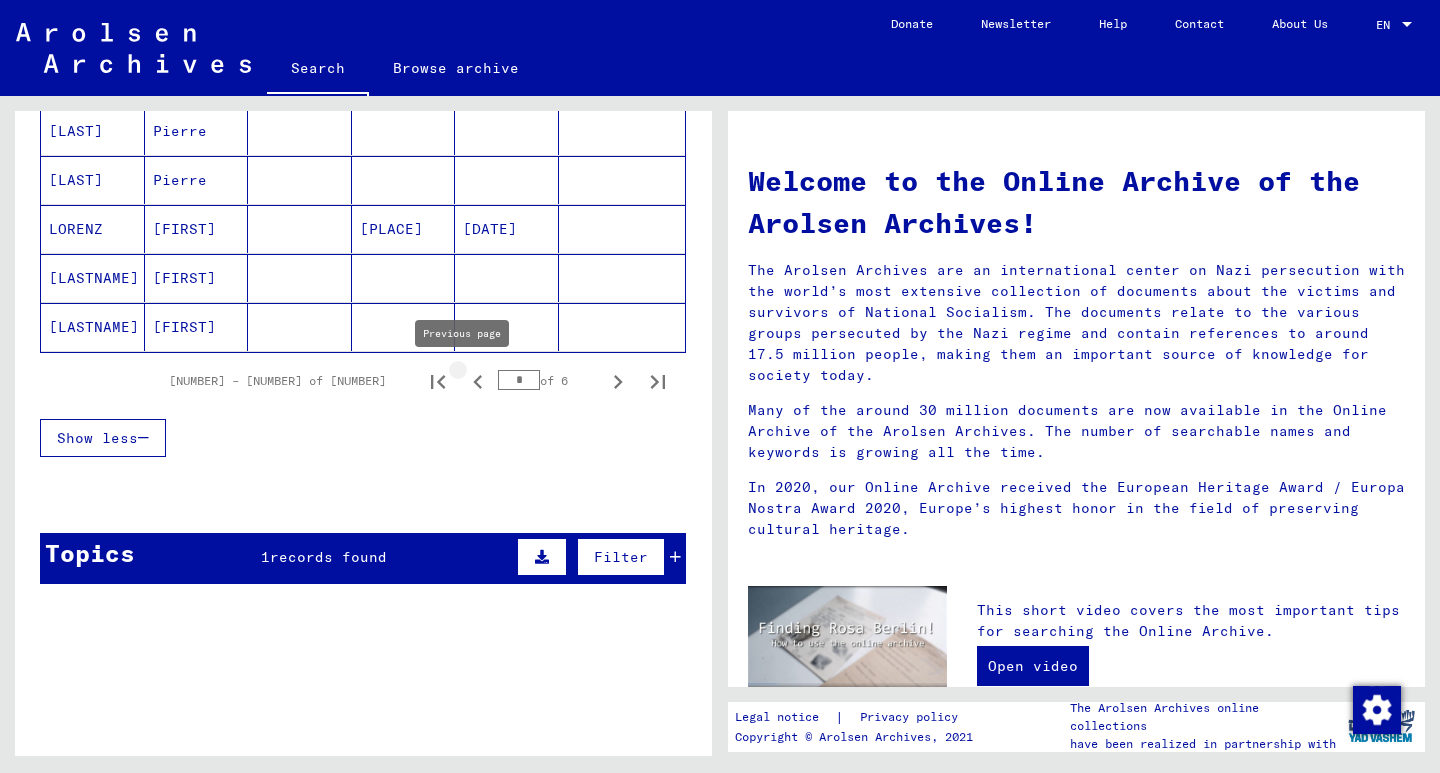 click 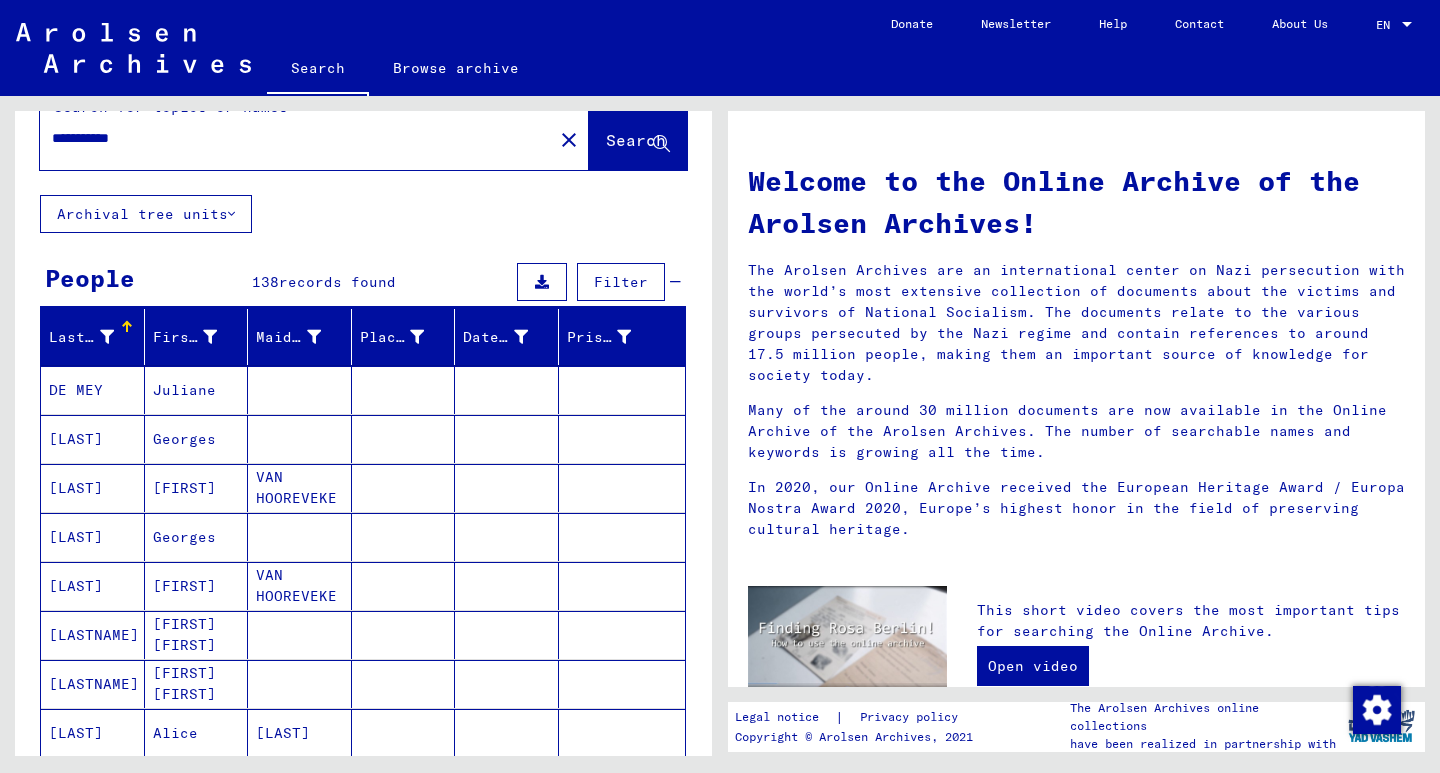 scroll, scrollTop: 0, scrollLeft: 0, axis: both 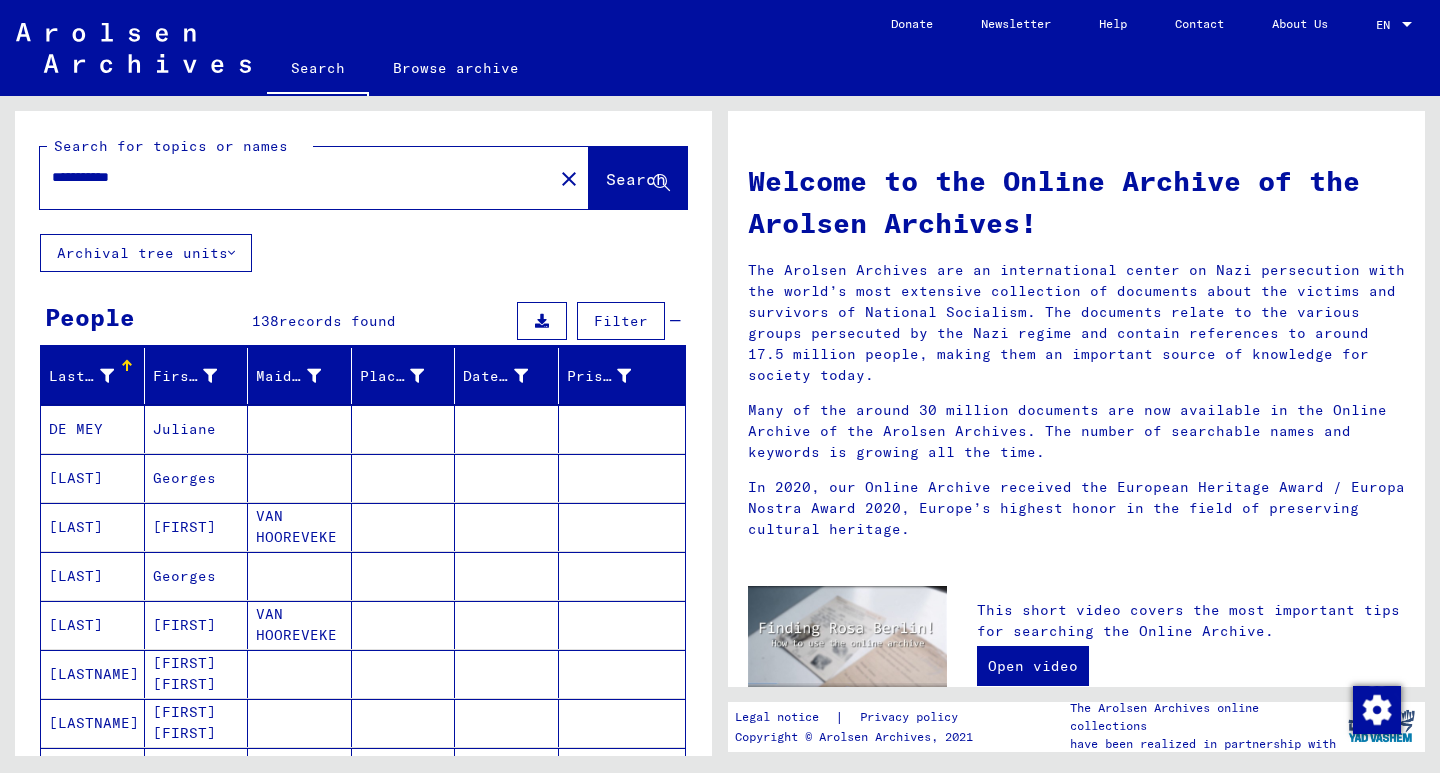 click on "**********" at bounding box center (290, 177) 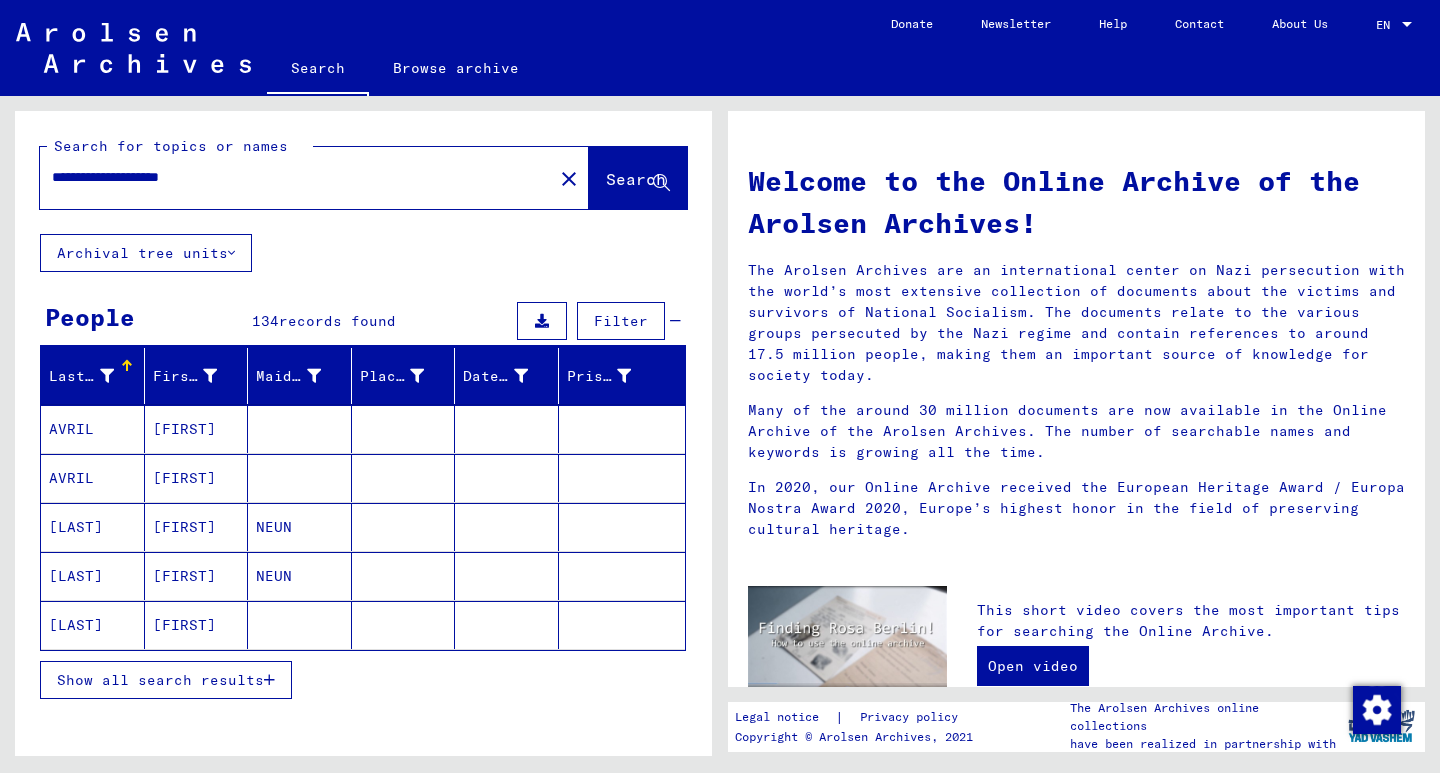 click on "Show all search results" at bounding box center (166, 680) 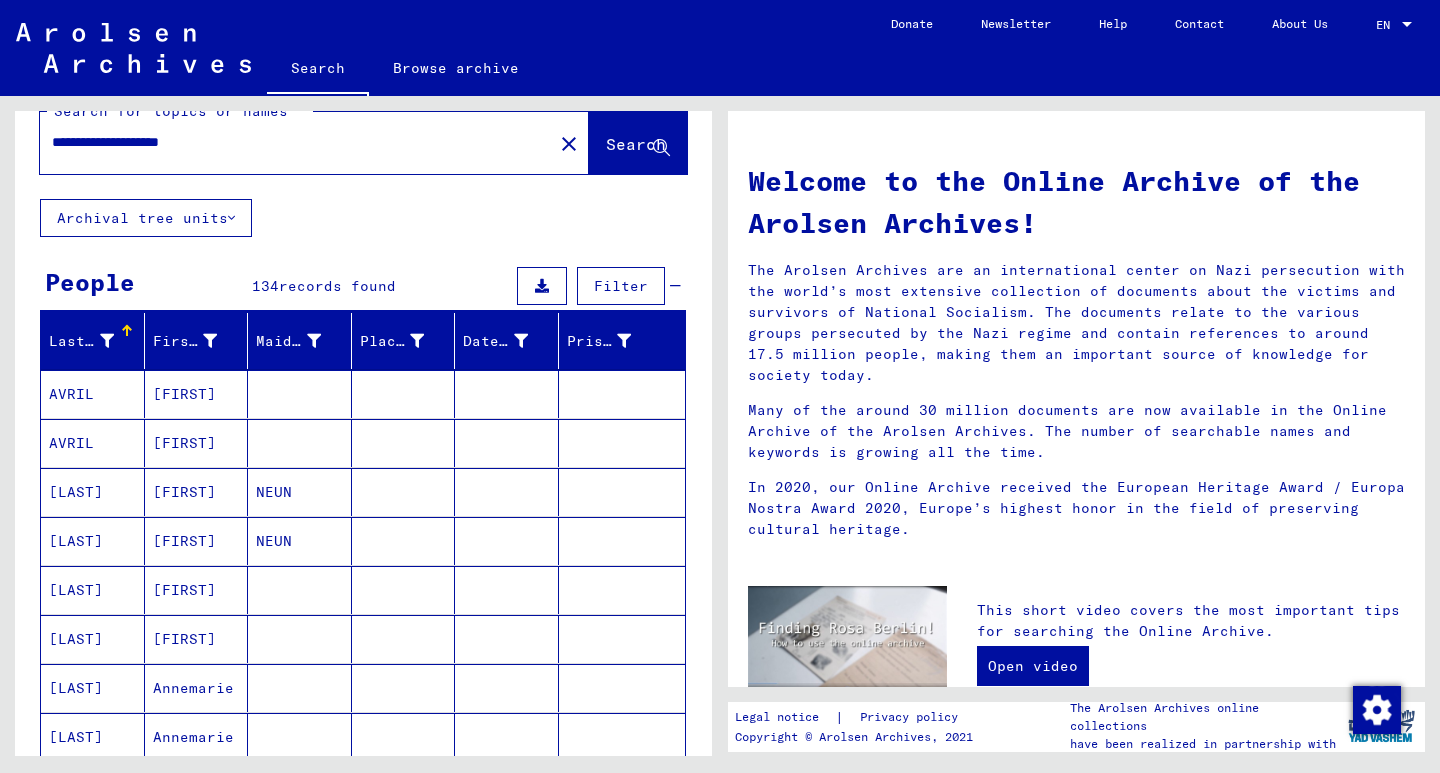 scroll, scrollTop: 0, scrollLeft: 0, axis: both 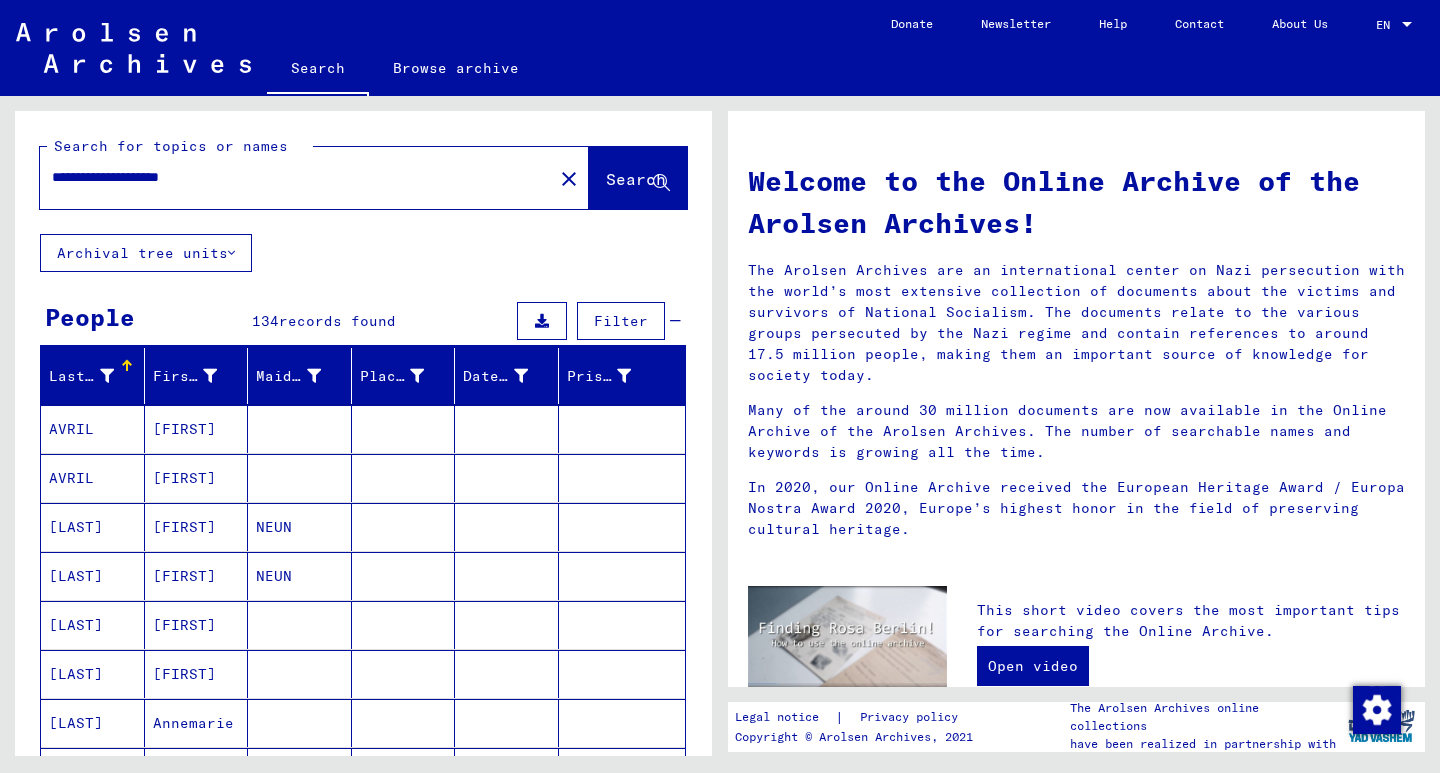 click on "**********" at bounding box center (290, 177) 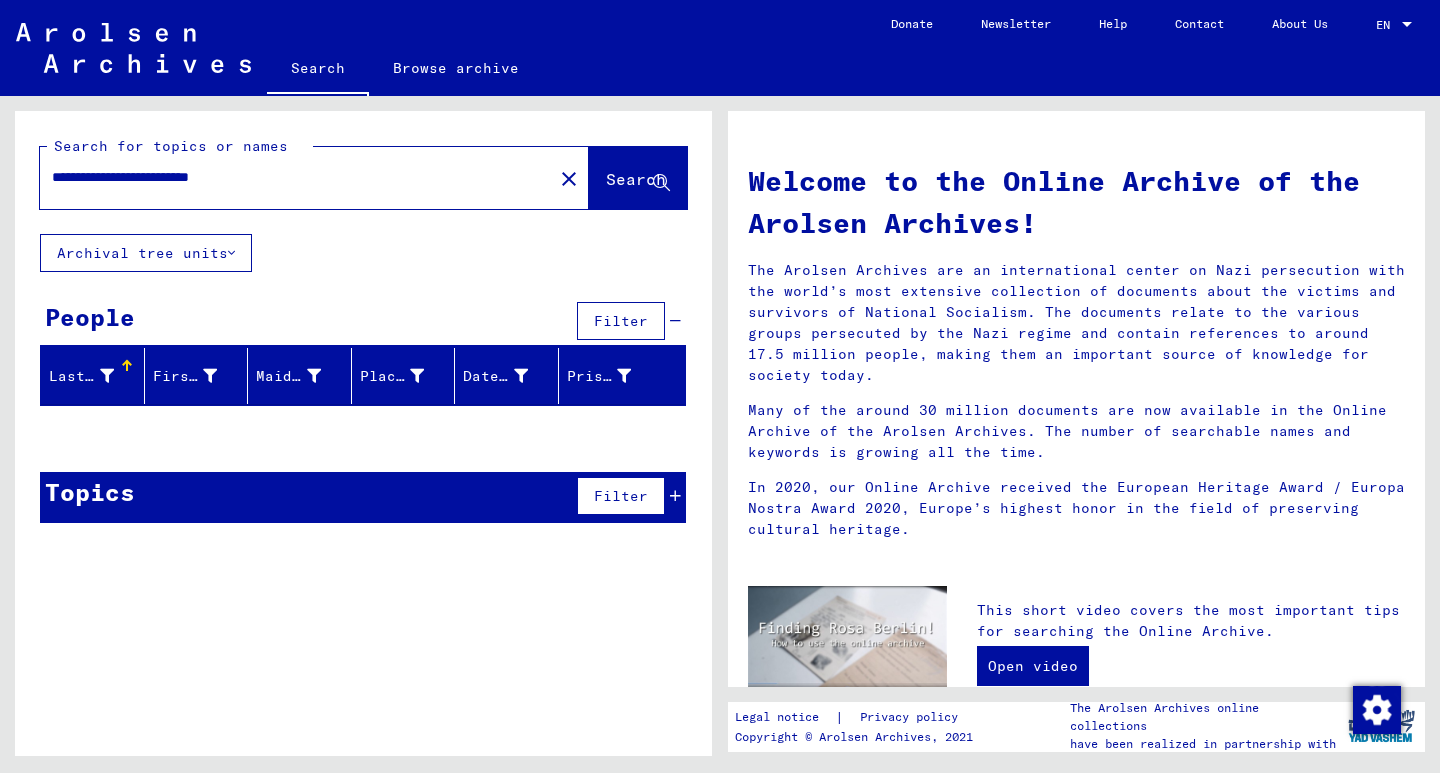 click on "**********" at bounding box center [290, 177] 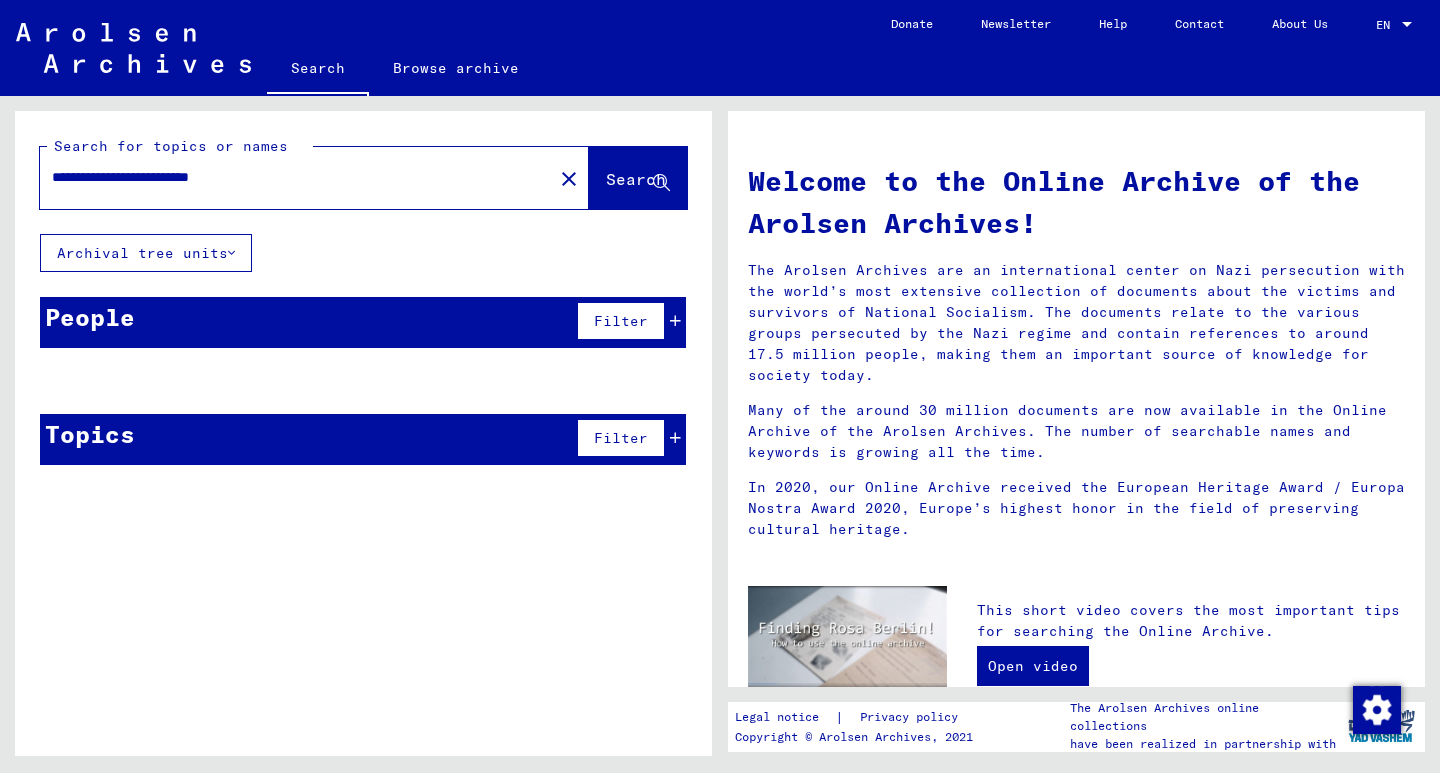 click on "**********" 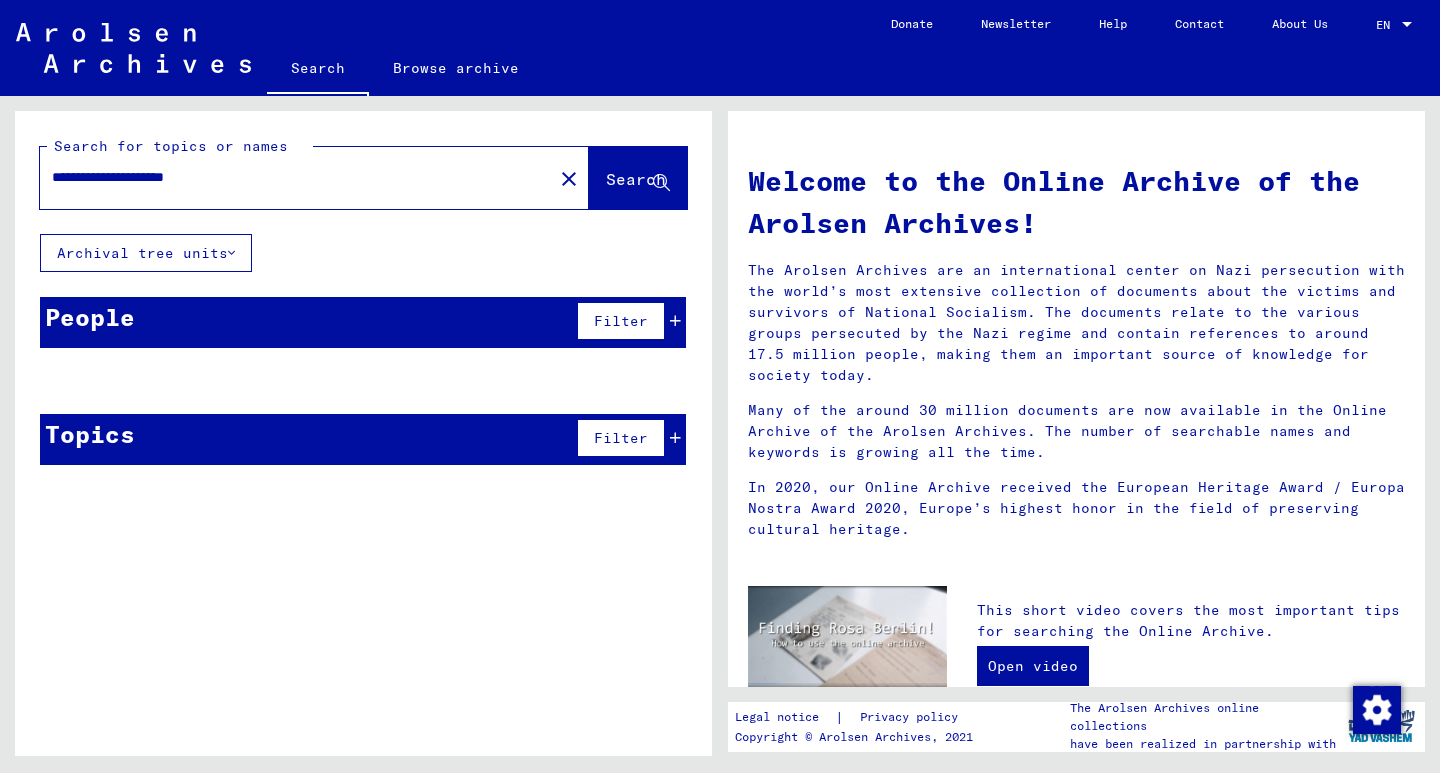 click on "**********" at bounding box center [290, 177] 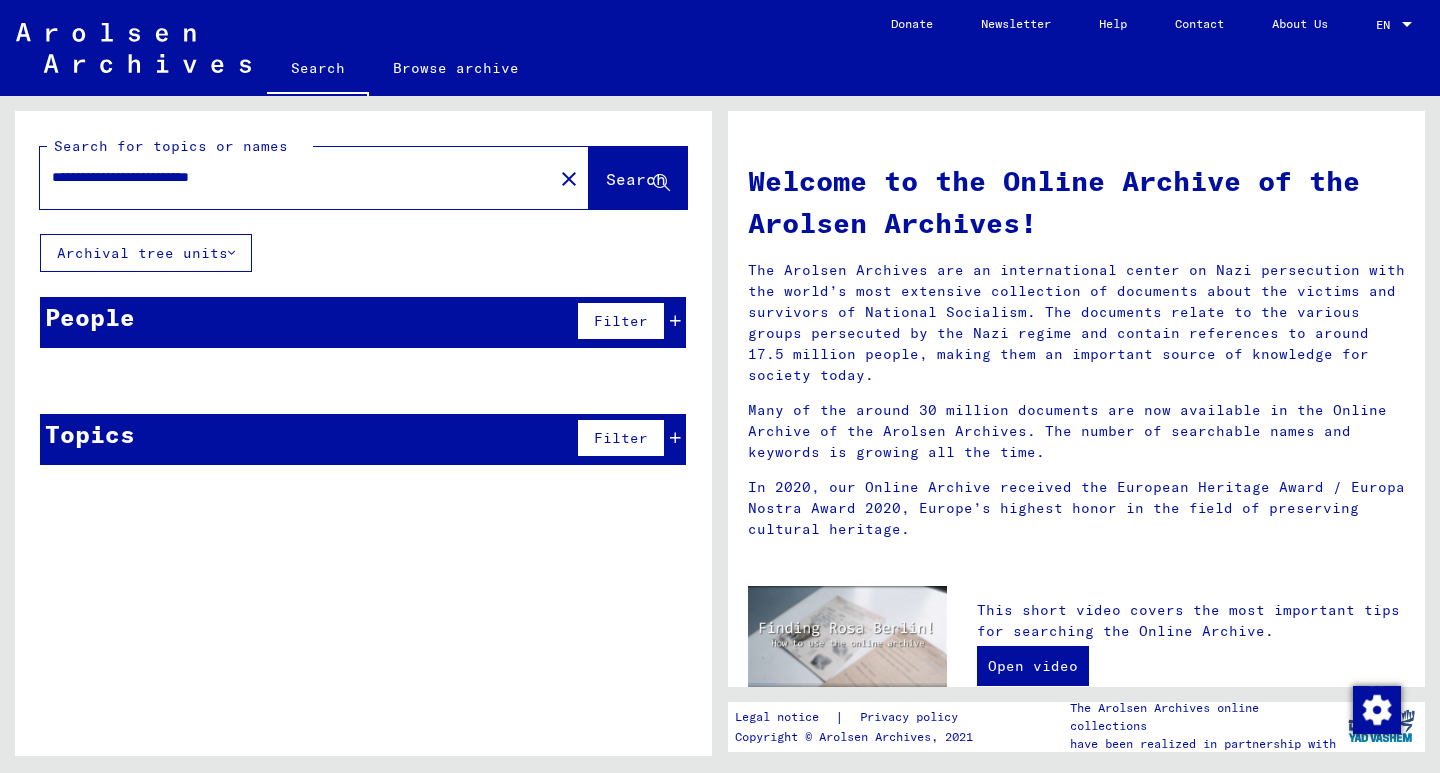 type on "**********" 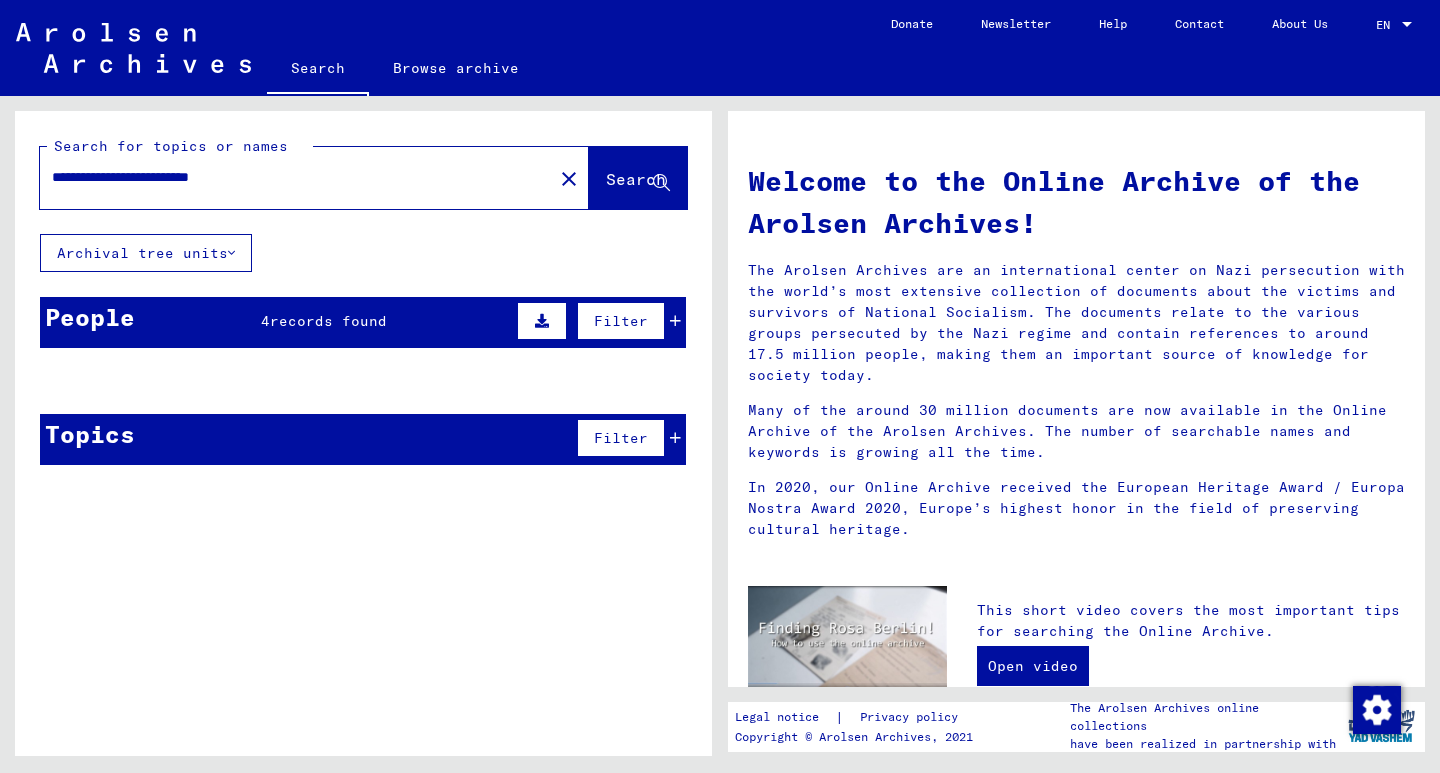click on "Search" 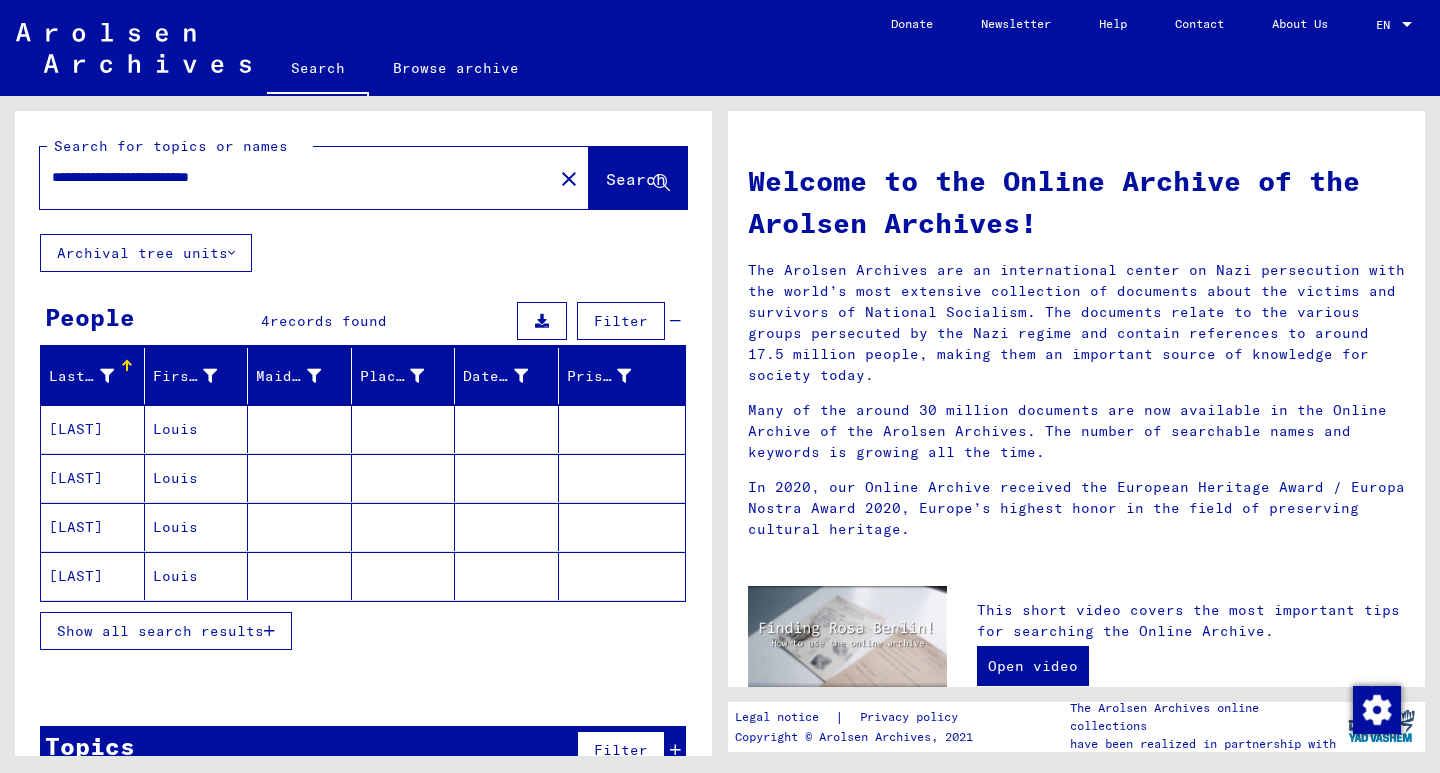 click on "Show all search results" at bounding box center (160, 631) 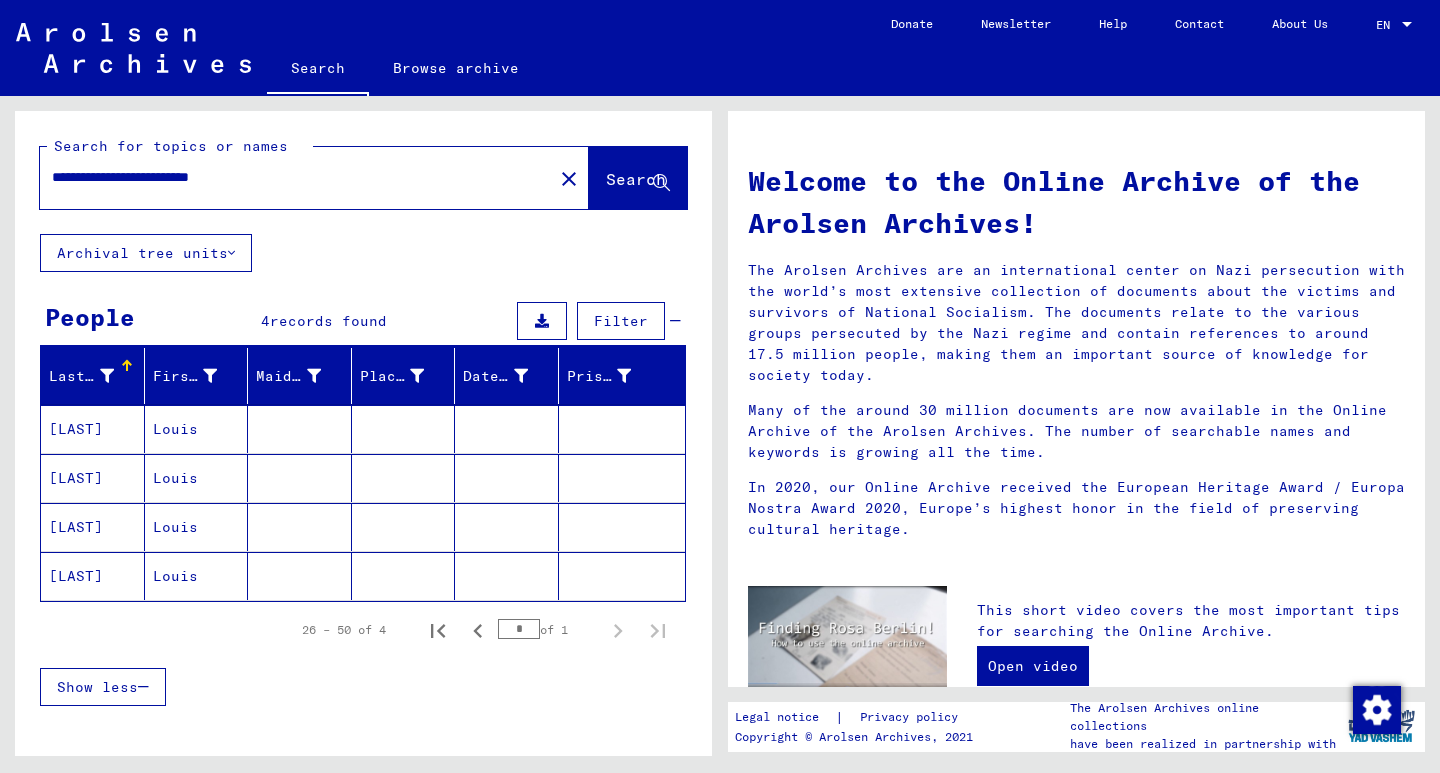 click on "close" 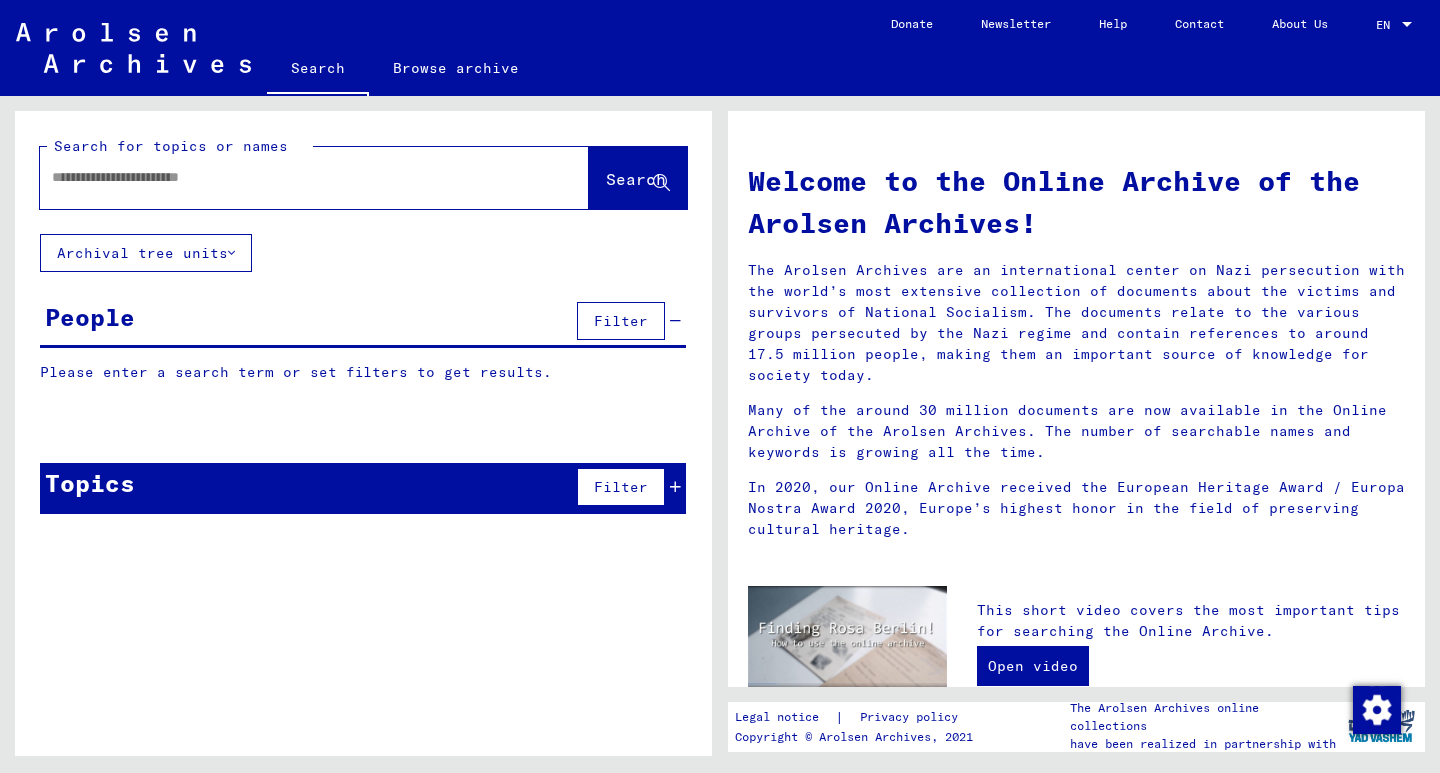 drag, startPoint x: 807, startPoint y: 524, endPoint x: 808, endPoint y: 457, distance: 67.00746 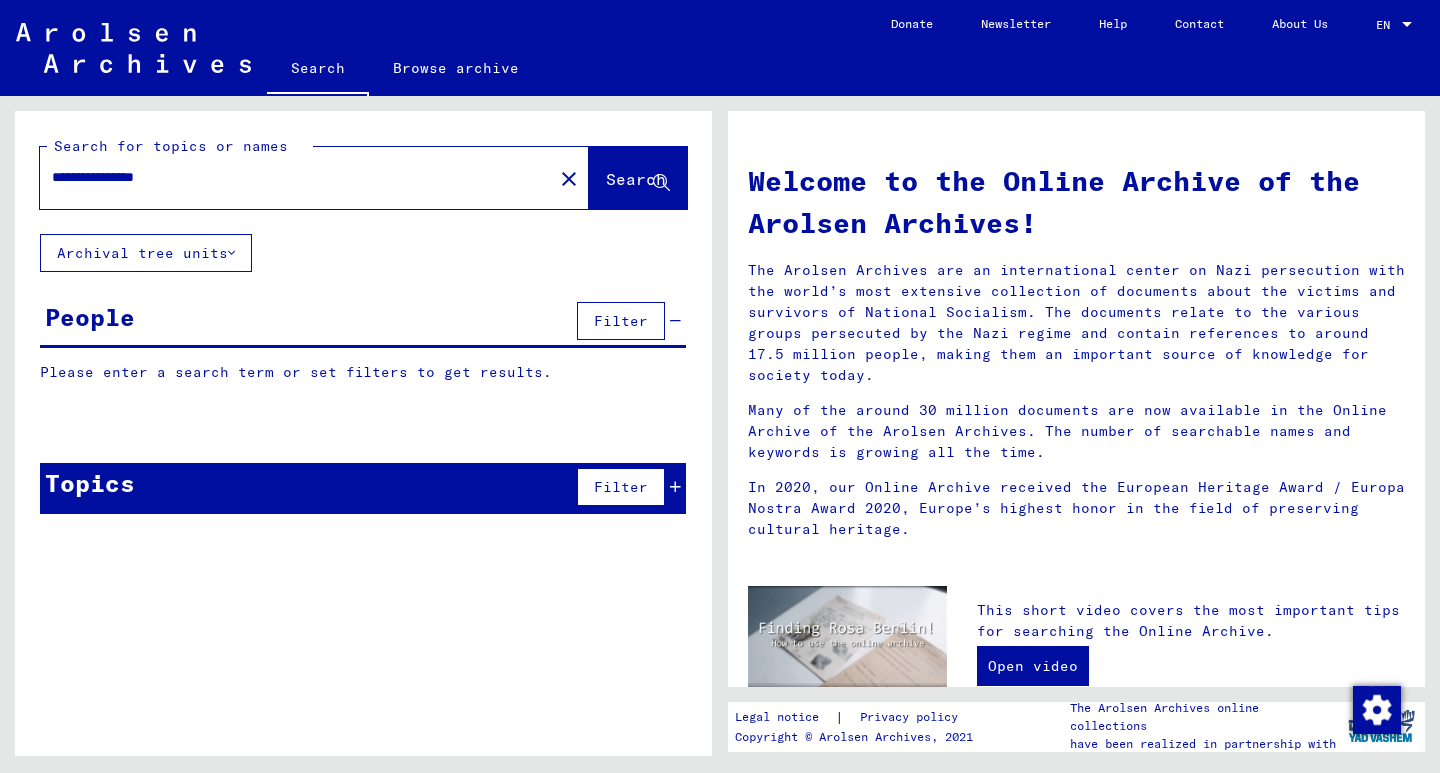 type on "**********" 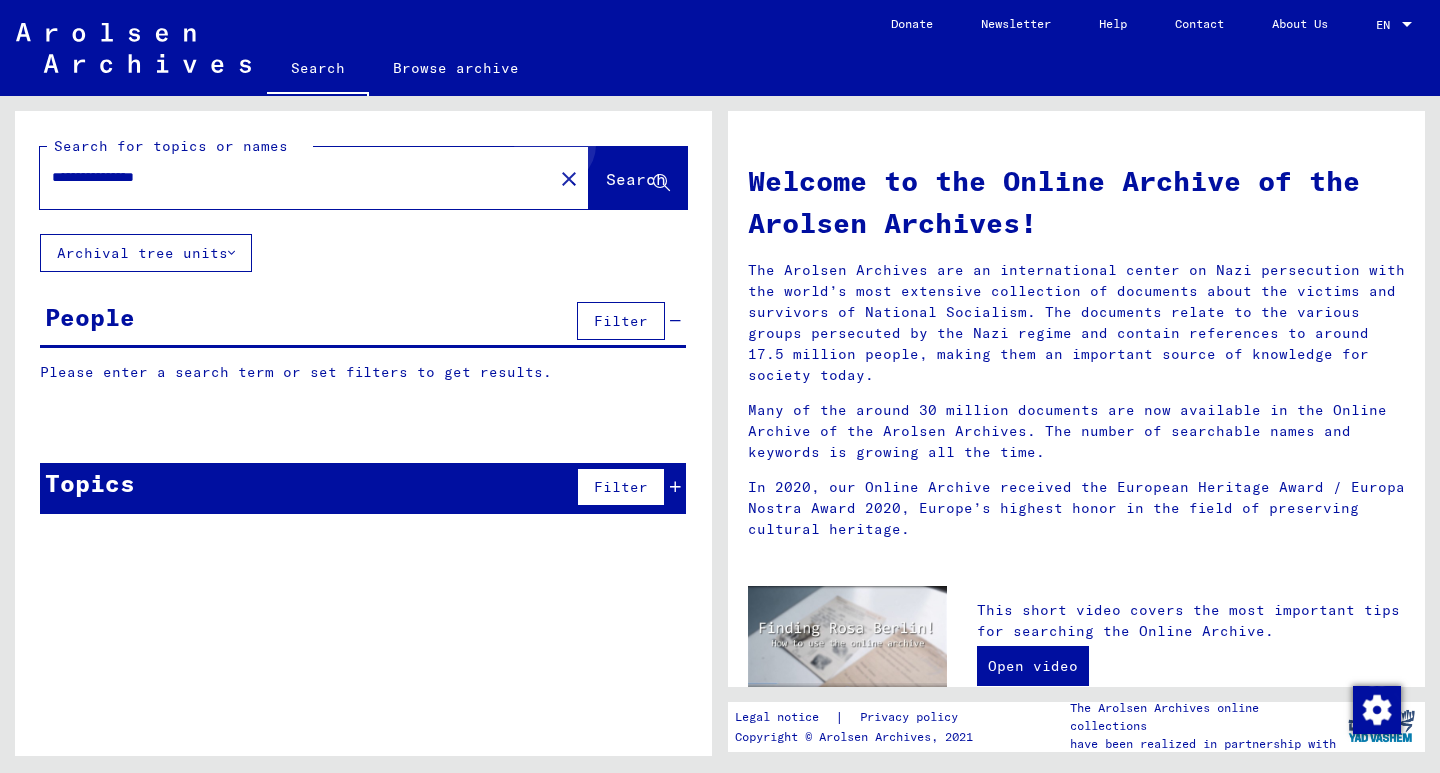 click on "Search" 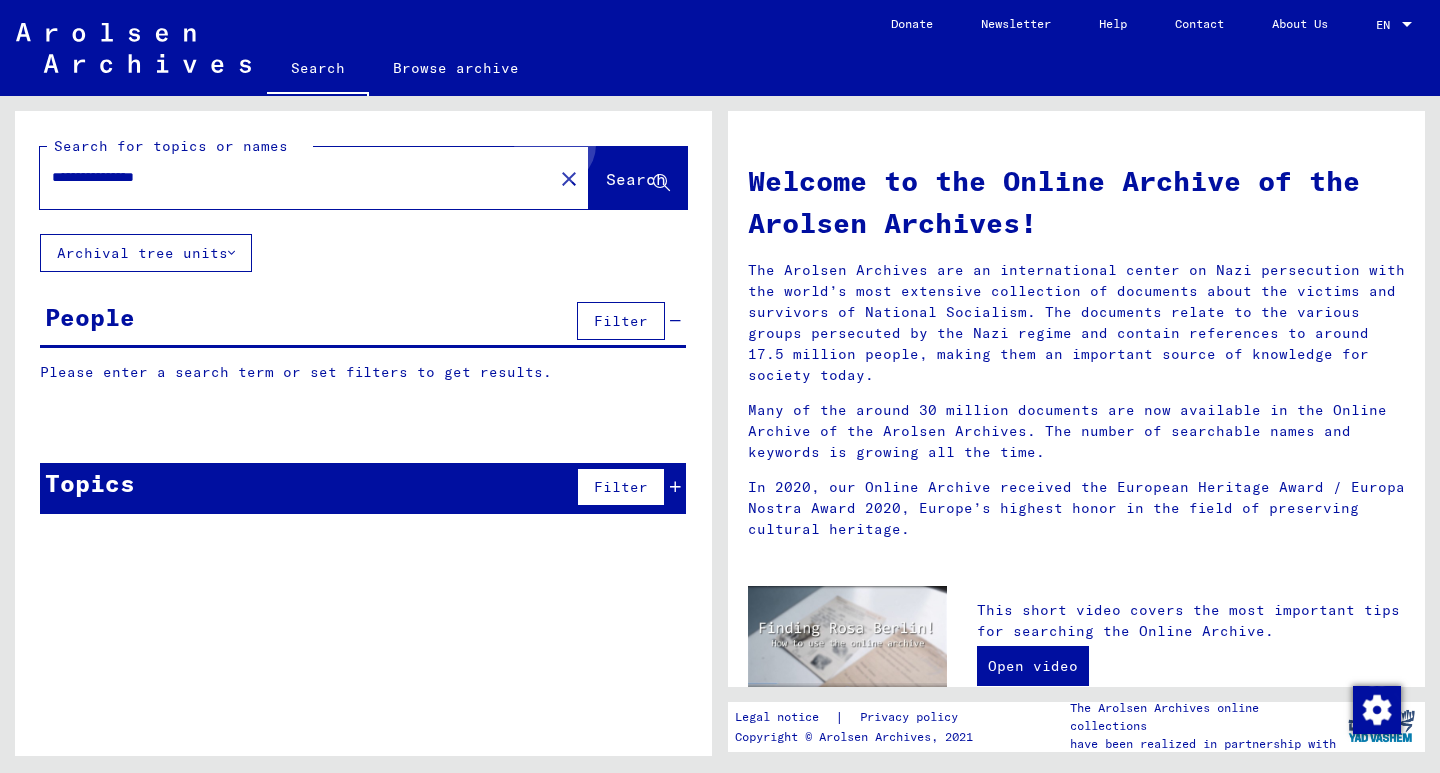 click on "Search" 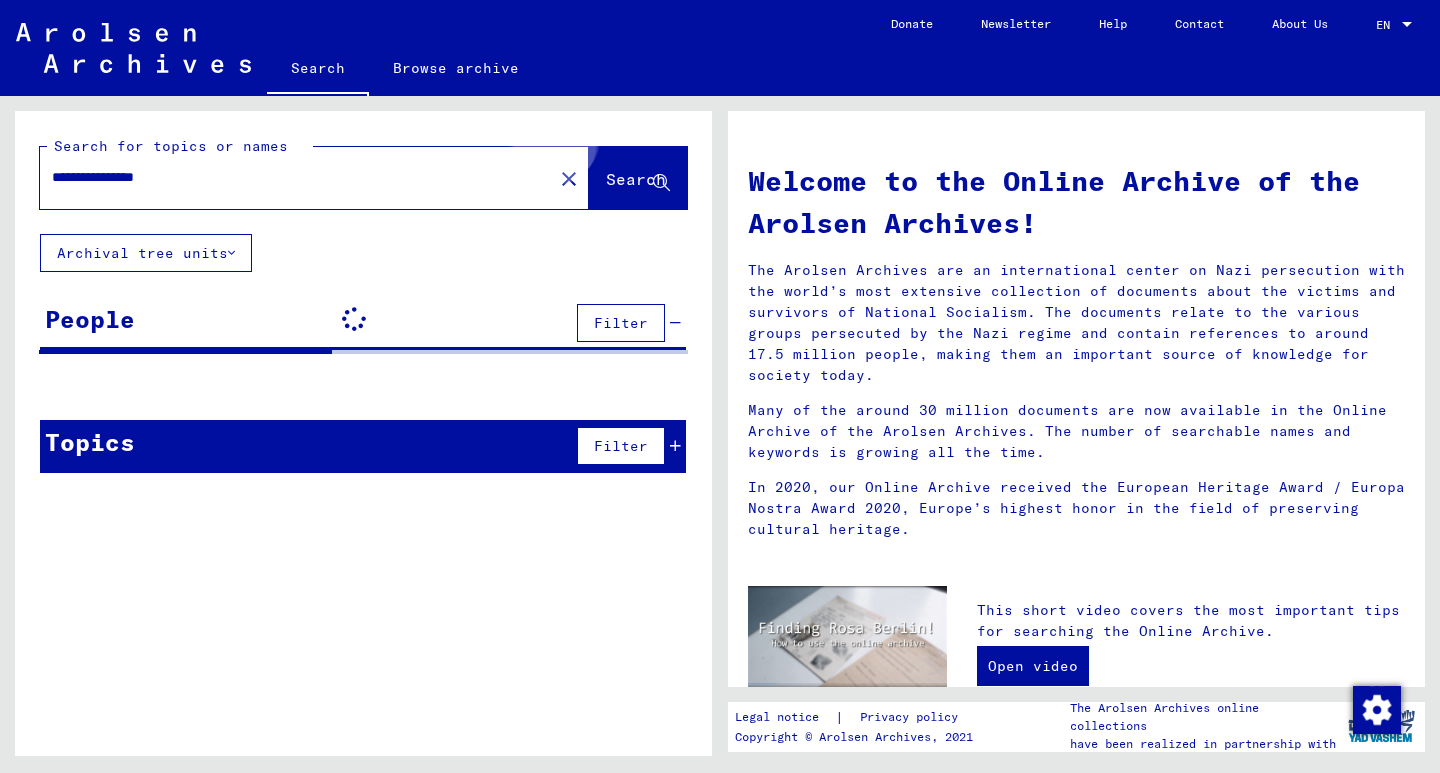 click on "Search" 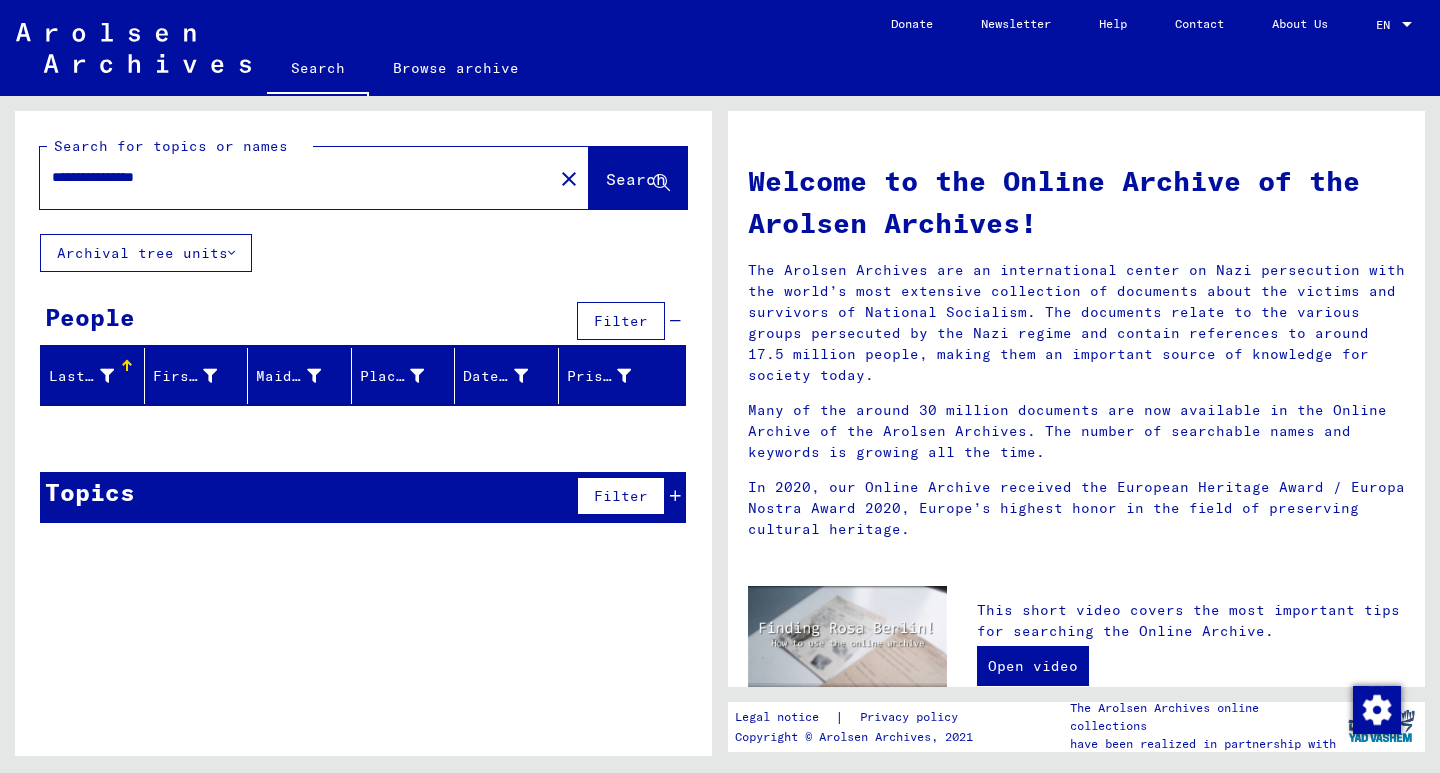 click on "Filter" at bounding box center (626, 321) 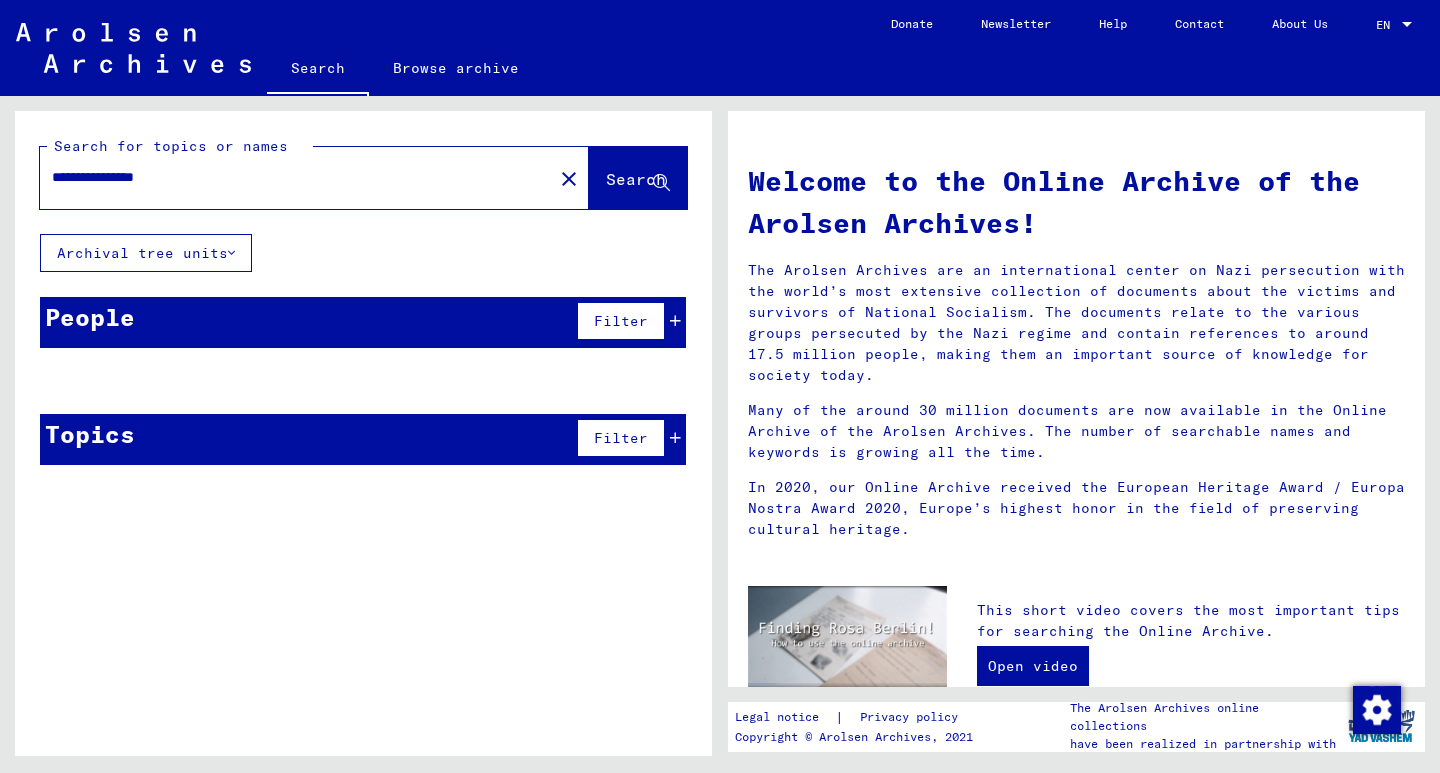click on "close" 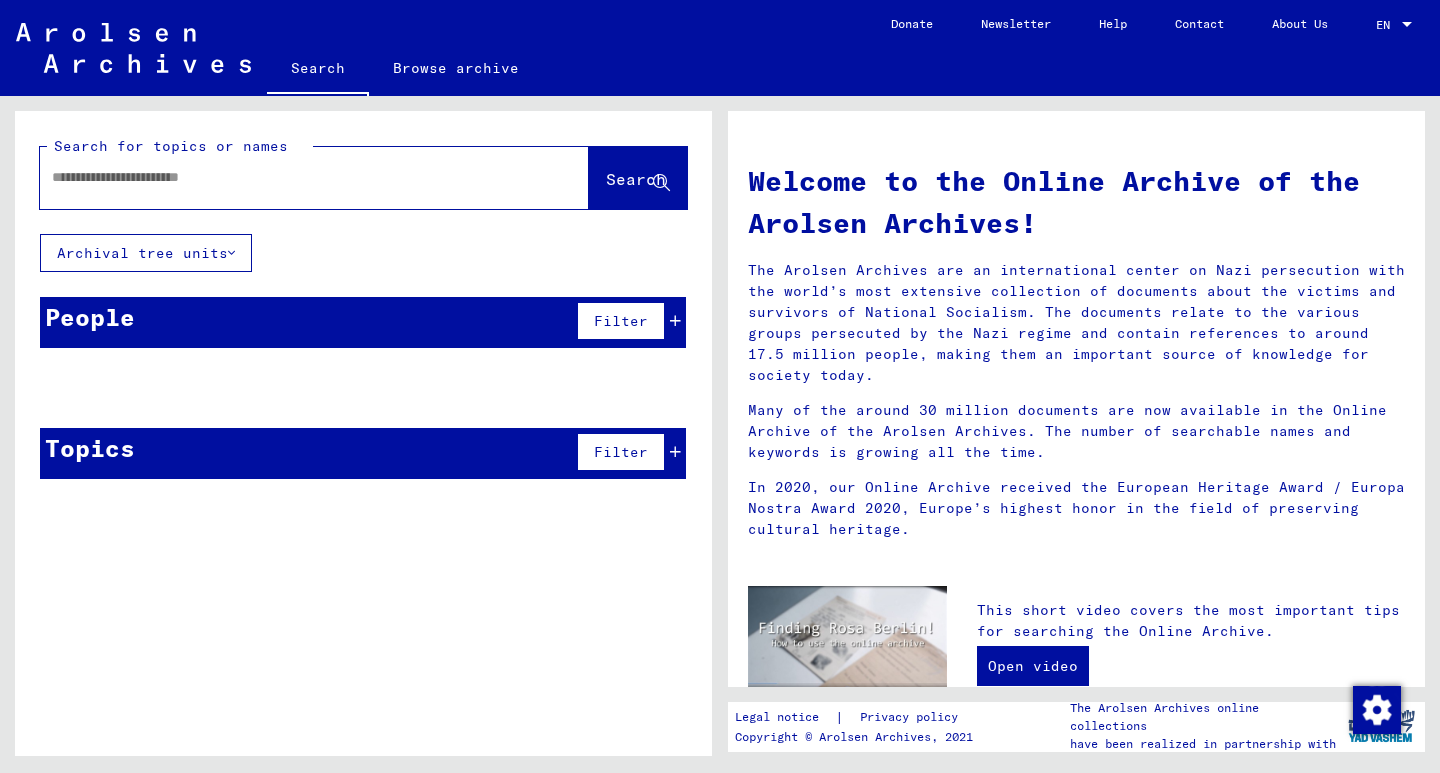click 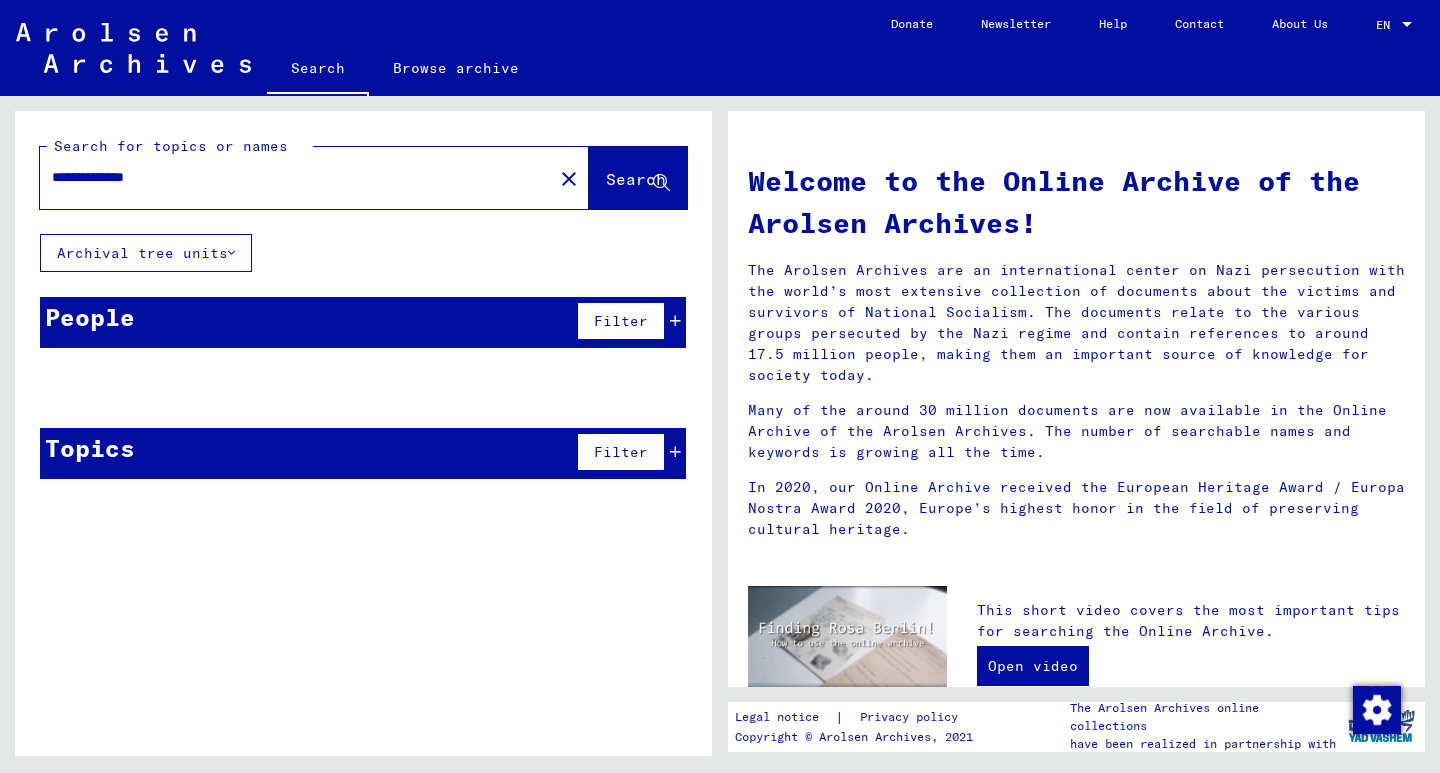 type on "**********" 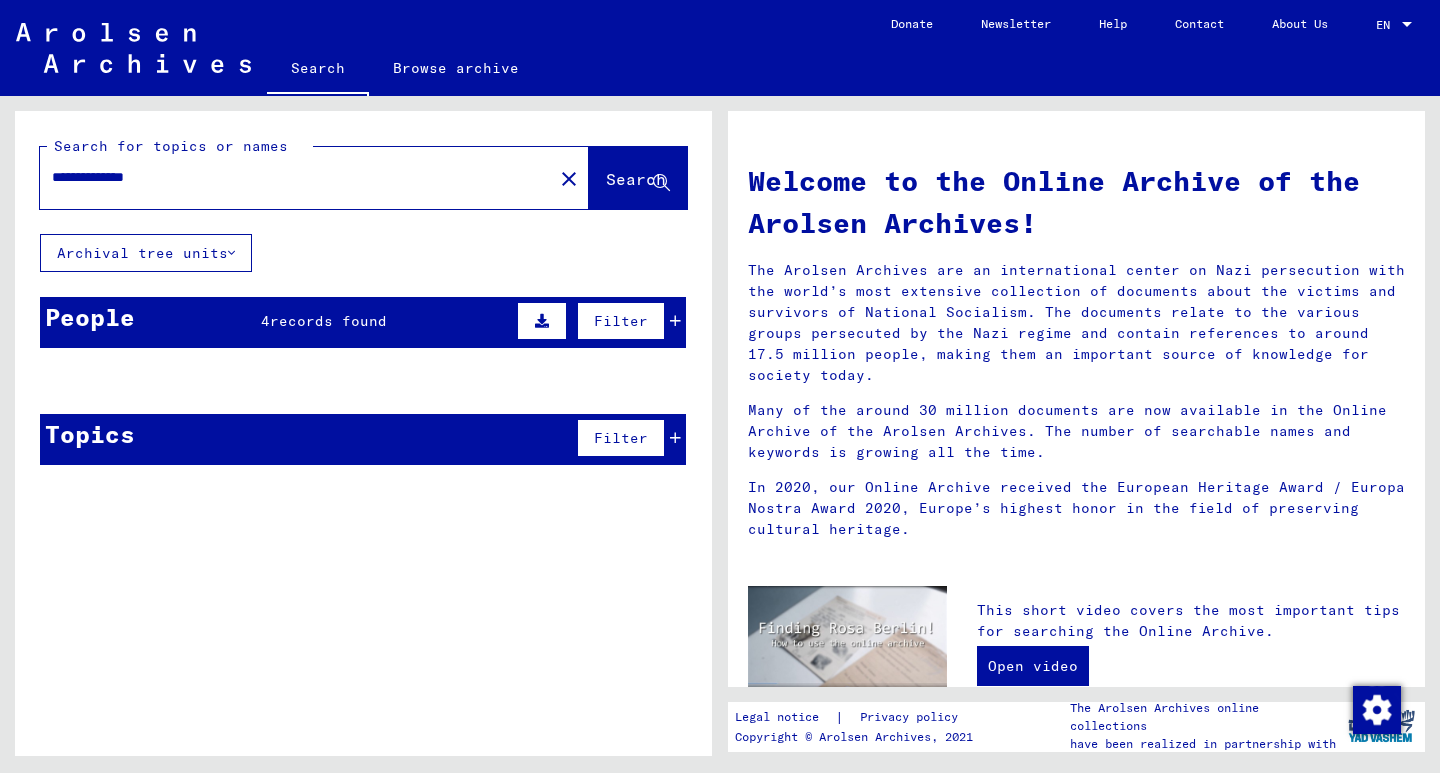 click on "People 4  records found  Filter   Last Name   First Name   Maiden Name   Place of Birth   Date of Birth   Prisoner #   [LAST]   [FIRST]         [DATE]      [LAST]   [FIRST]               [LAST]   [FIRST]         [DATE]      [LAST]   [FIRST]              Show all search results  Signature Last Name First Name Maiden Name Place of Birth Date of Birth Prisoner # Father (adoptive father) Mother (adoptive mother) Religion Nationality Occupaton Place of incarceration Date of decease Last residence Last residence (Country) Last residence (District) Last residence (Province) Last residence (Town) Last residence (Part of town) Last residence (Street) Last residence (House number) 2.3.3.1 - Documents with names from [LAST], [FIRST] and further sub-structure [LAST] [FIRST] [DATE] 2.3.3.1 - Documents with names from [LAST], [FIRST] and further sub-structure [LAST] [FIRST] 2.3.3.1 - Documents with names from [LAST], [FIRST] and further sub-structure [LAST] [FIRST] [DATE] [LAST] [FIRST] Signature Last Name" at bounding box center (363, 330) 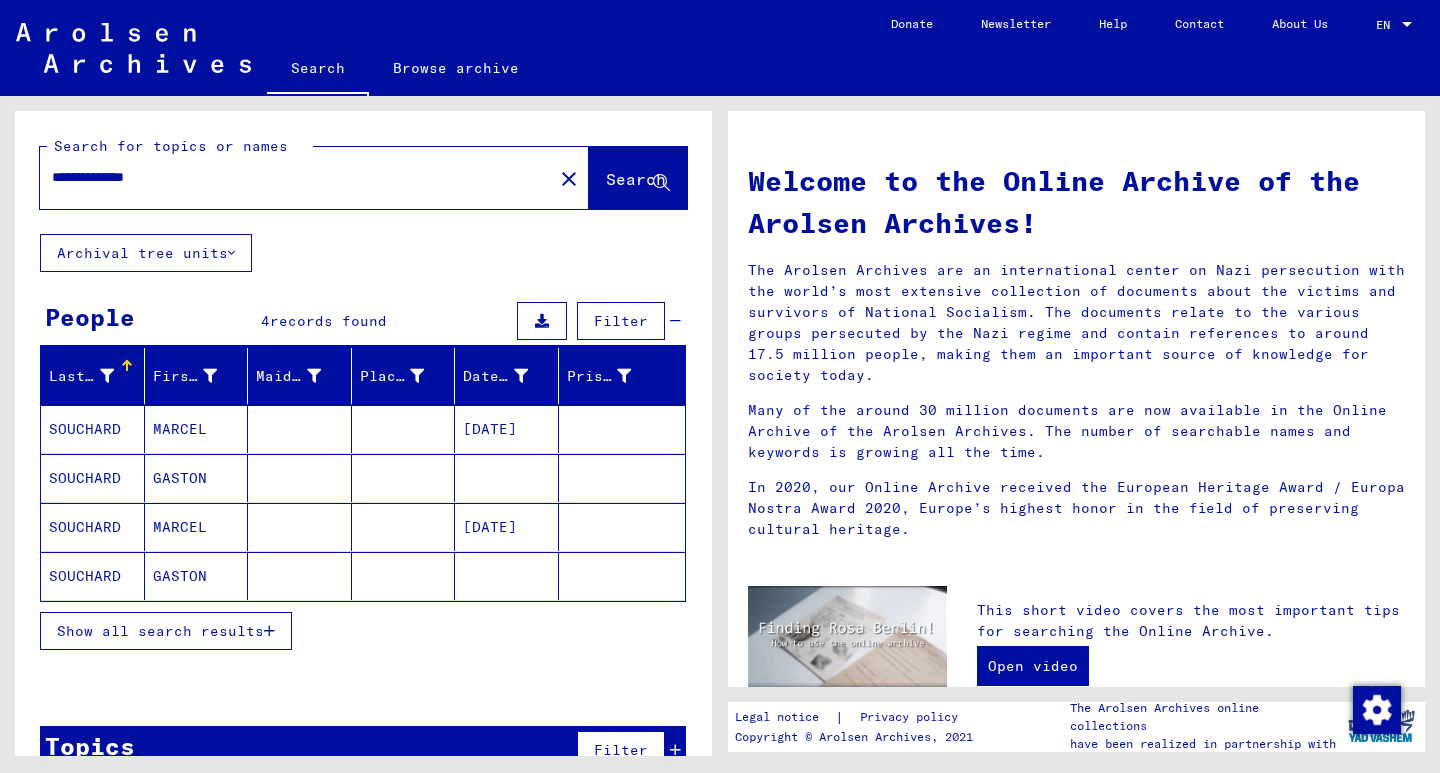 click on "Show all search results" at bounding box center [160, 631] 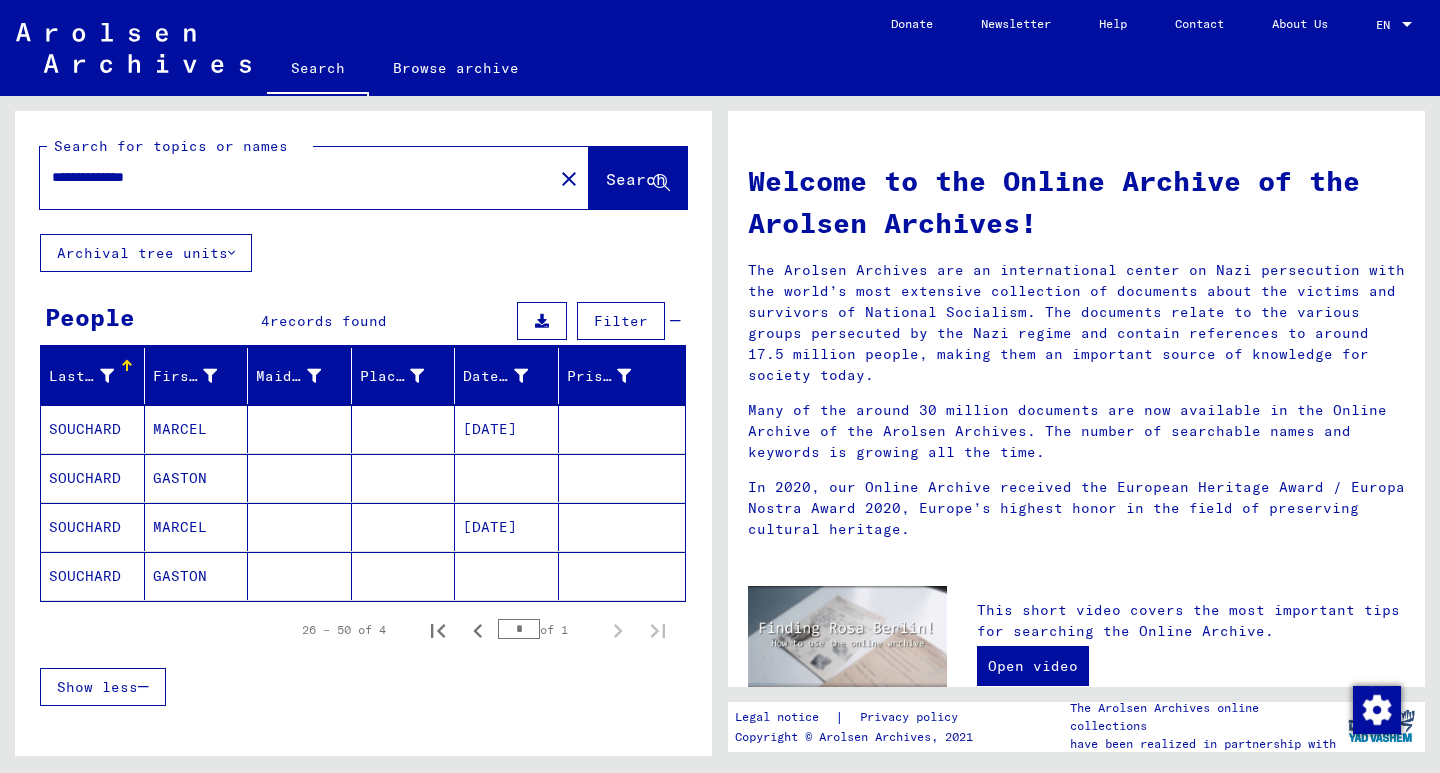 scroll, scrollTop: 99, scrollLeft: 0, axis: vertical 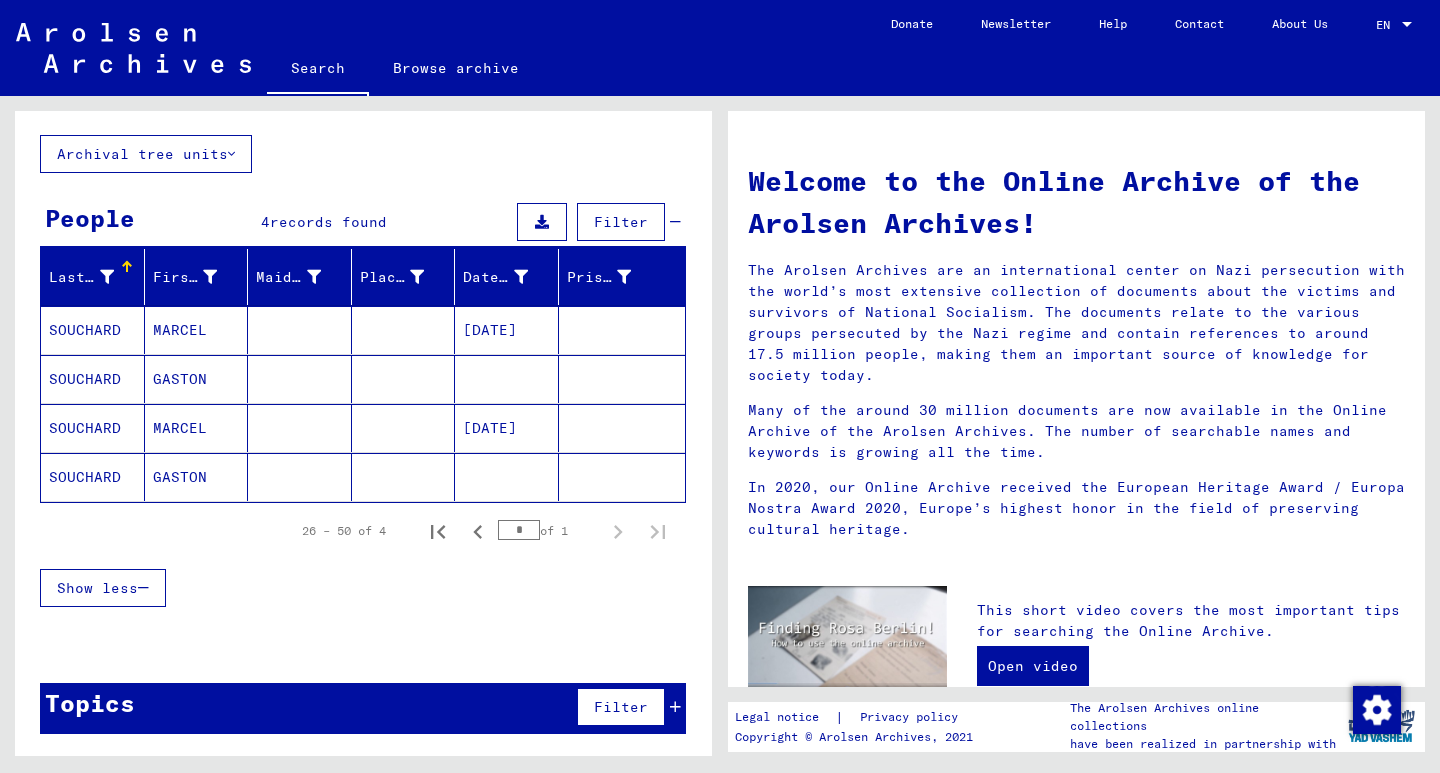 click on "Welcome to the Online Archive of the Arolsen Archives!
The Arolsen Archives are an international center on Nazi persecution with the world’s most extensive collection of documents about the victims and survivors of National Socialism. The documents relate to the various groups persecuted by the Nazi regime and contain references to around 17.5 million people, making them an important source of knowledge for society today.
Many of the around 30 million documents are now available in the Online Archive of the Arolsen Archives. The number of searchable names and keywords is growing all the time.
In 2020, our Online Archive received the European Heritage Award / Europa Nostra Award 2020, Europe’s highest honor in the field of preserving cultural heritage." at bounding box center [1076, 347] 